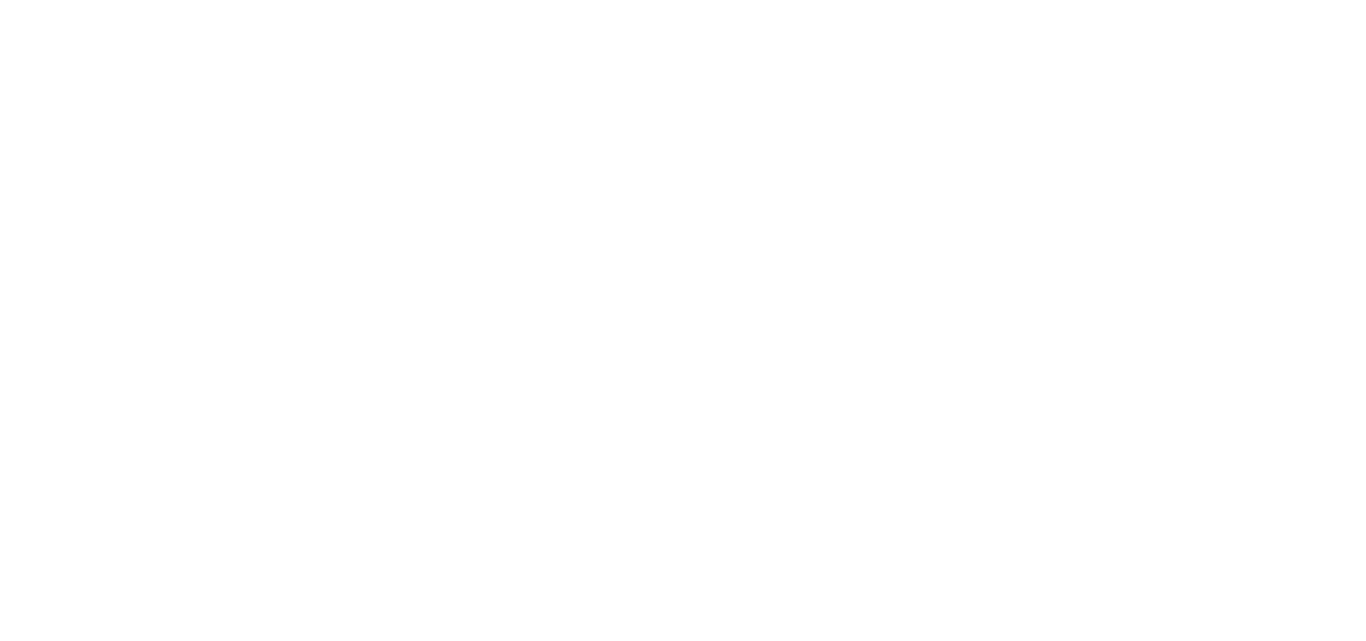 scroll, scrollTop: 0, scrollLeft: 0, axis: both 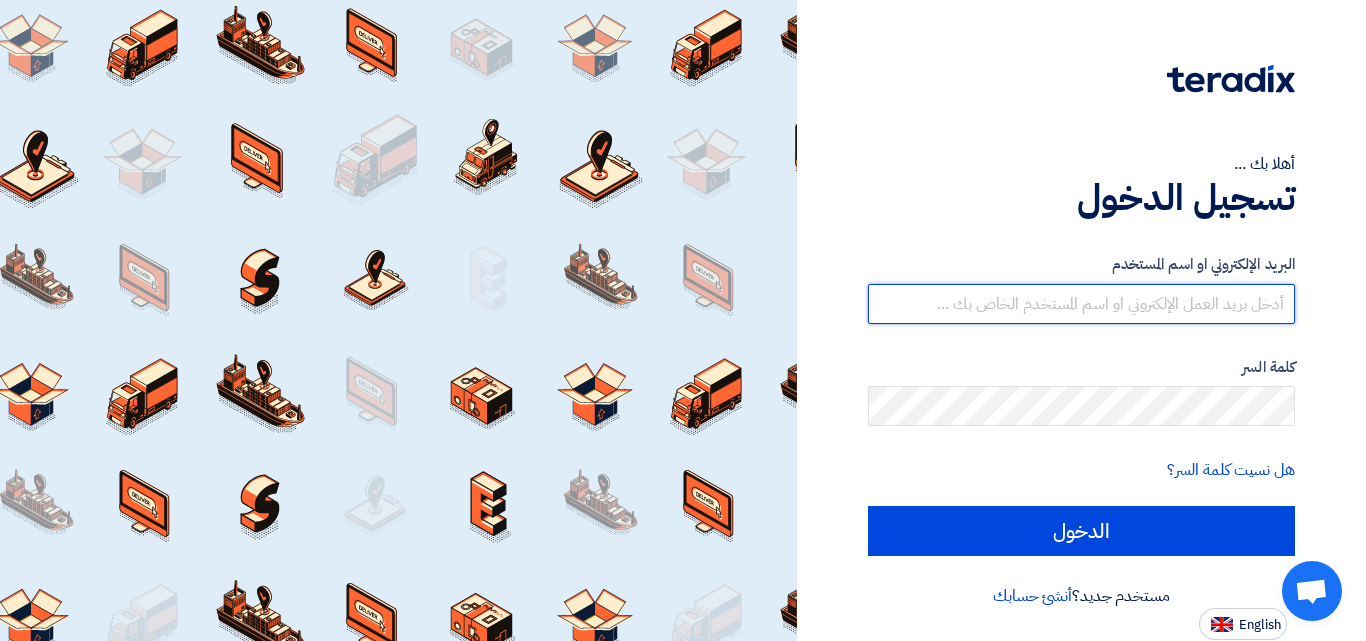 type on "[EMAIL]" 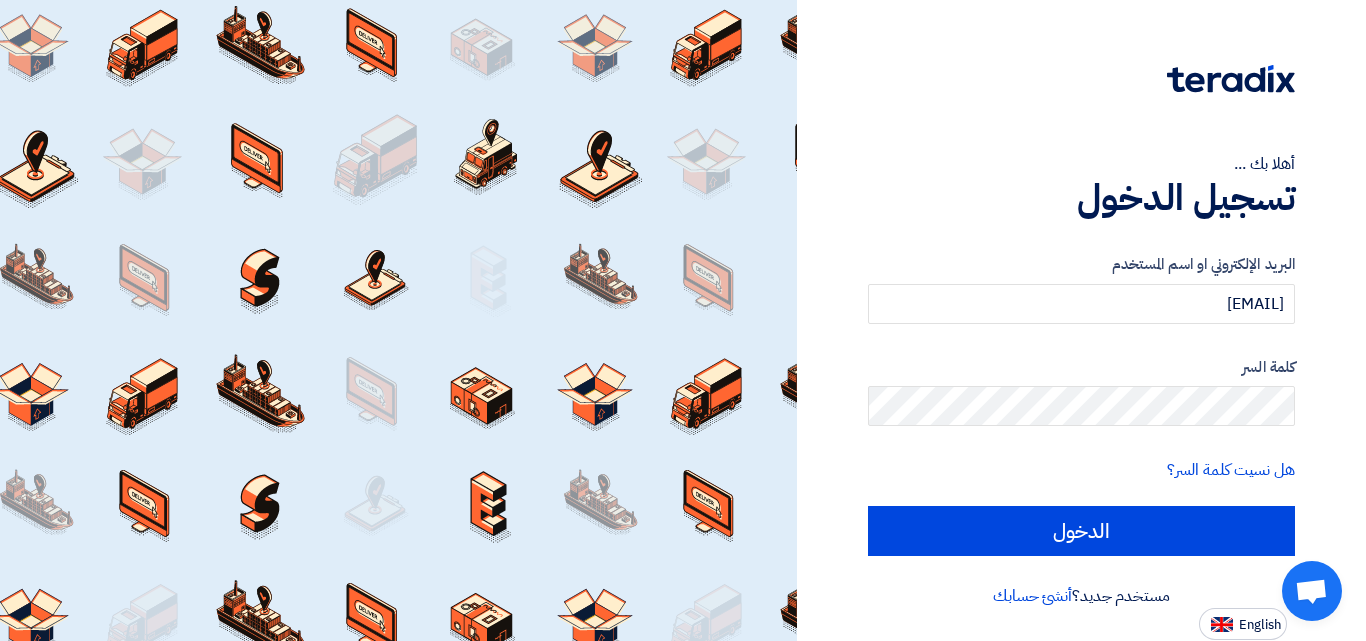 click on "البريد الإلكتروني او اسم المستخدم
[EMAIL]
كلمة السر
هل نسيت كلمة السر؟
الدخول" 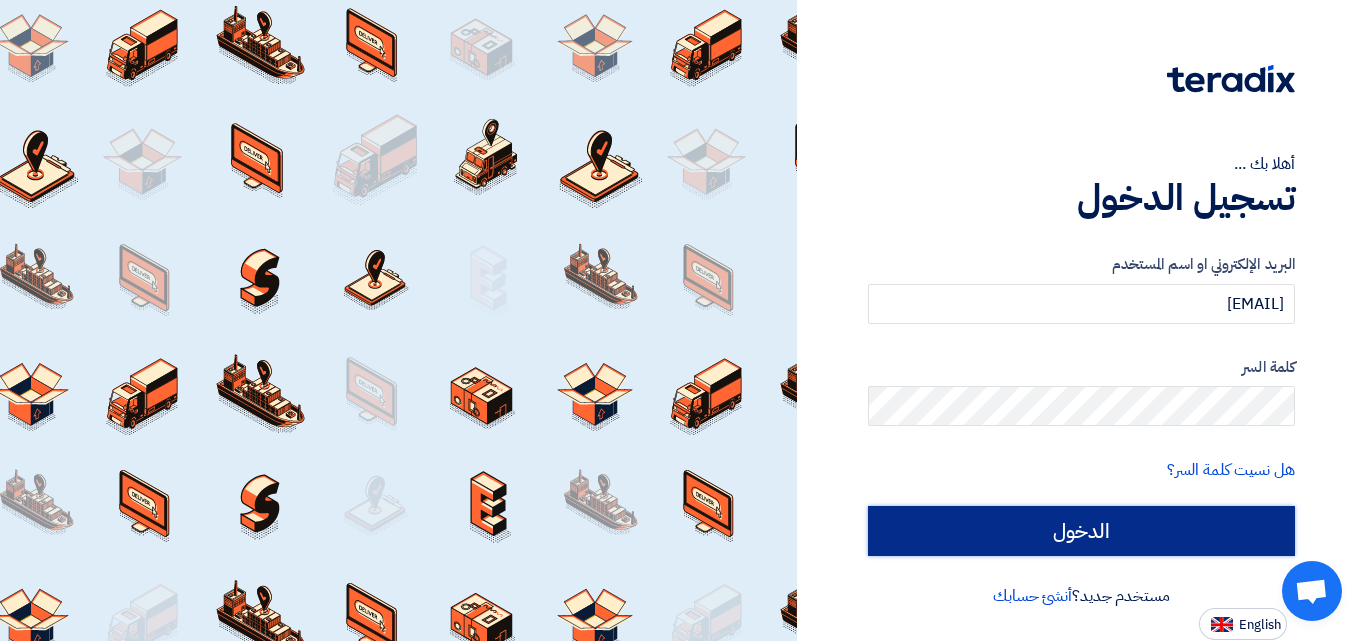 click on "الدخول" 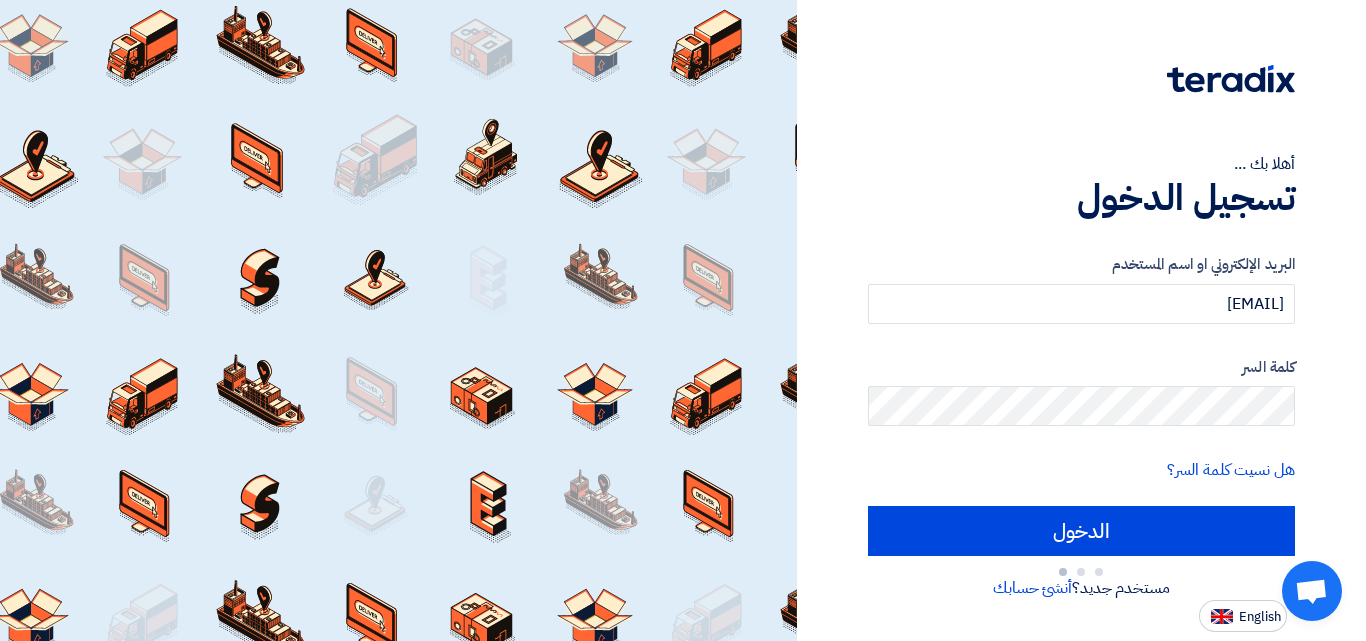 type on "Sign in" 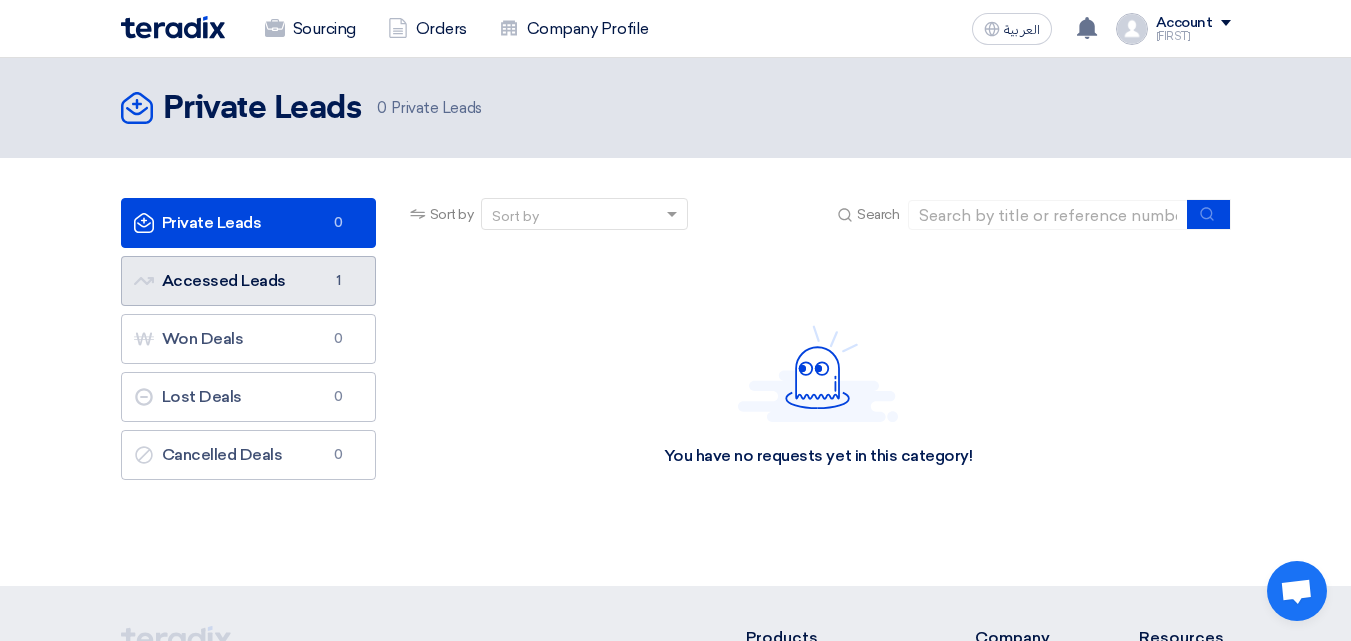 click on "Accessed Leads
Accessed Leads
1" 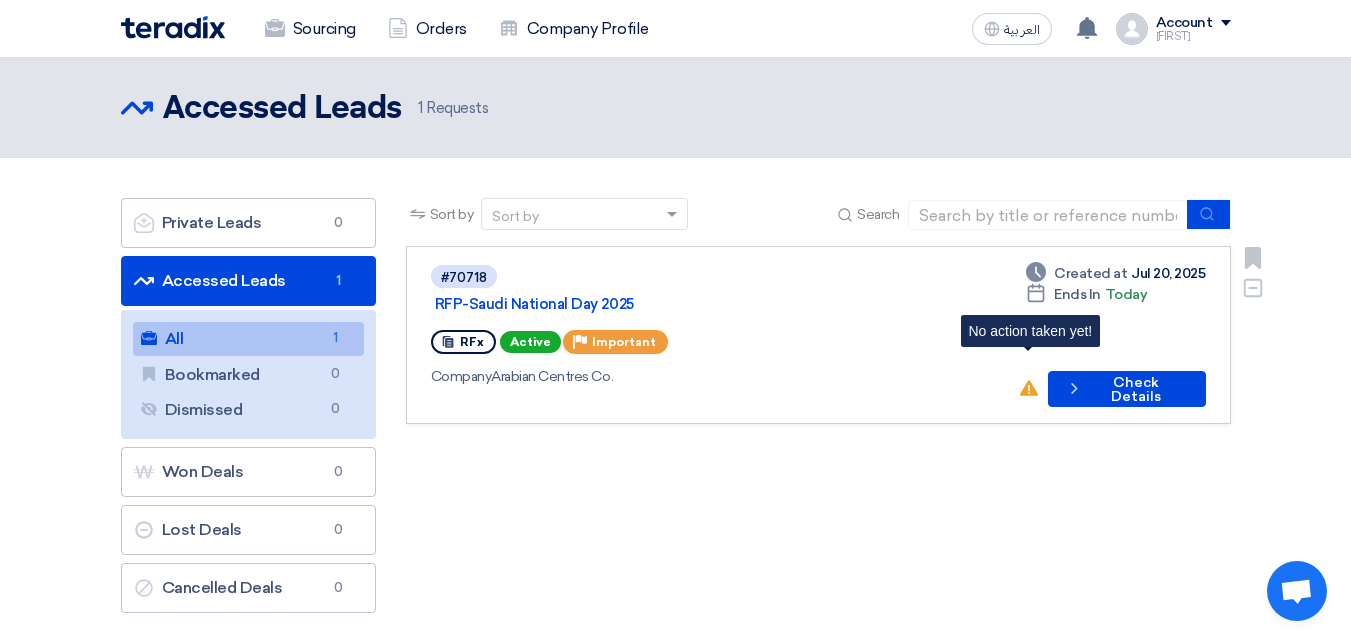 click 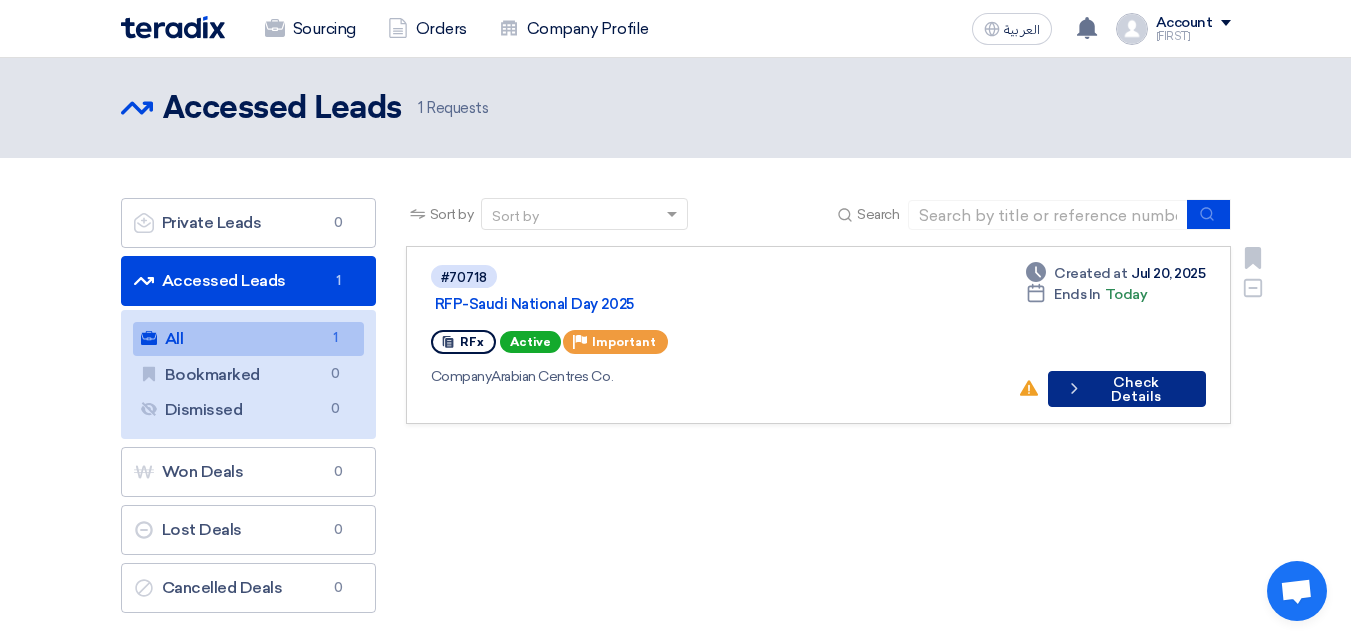 click on "Check details
Check Details" 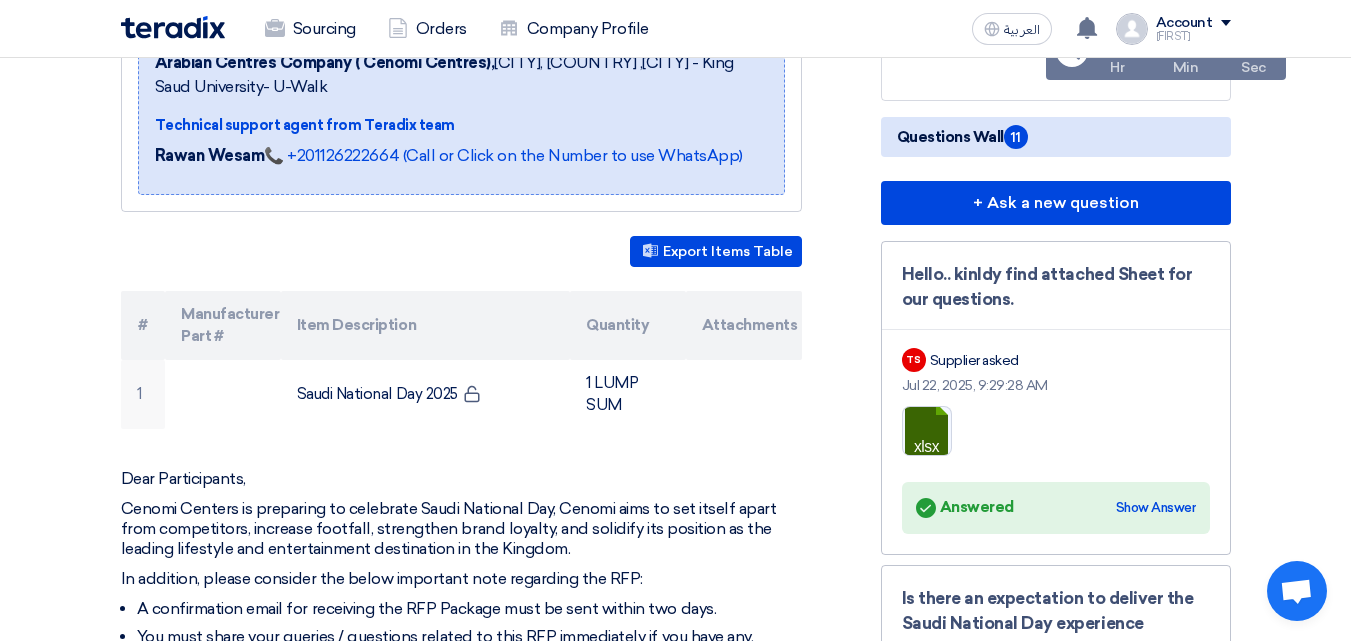 scroll, scrollTop: 400, scrollLeft: 0, axis: vertical 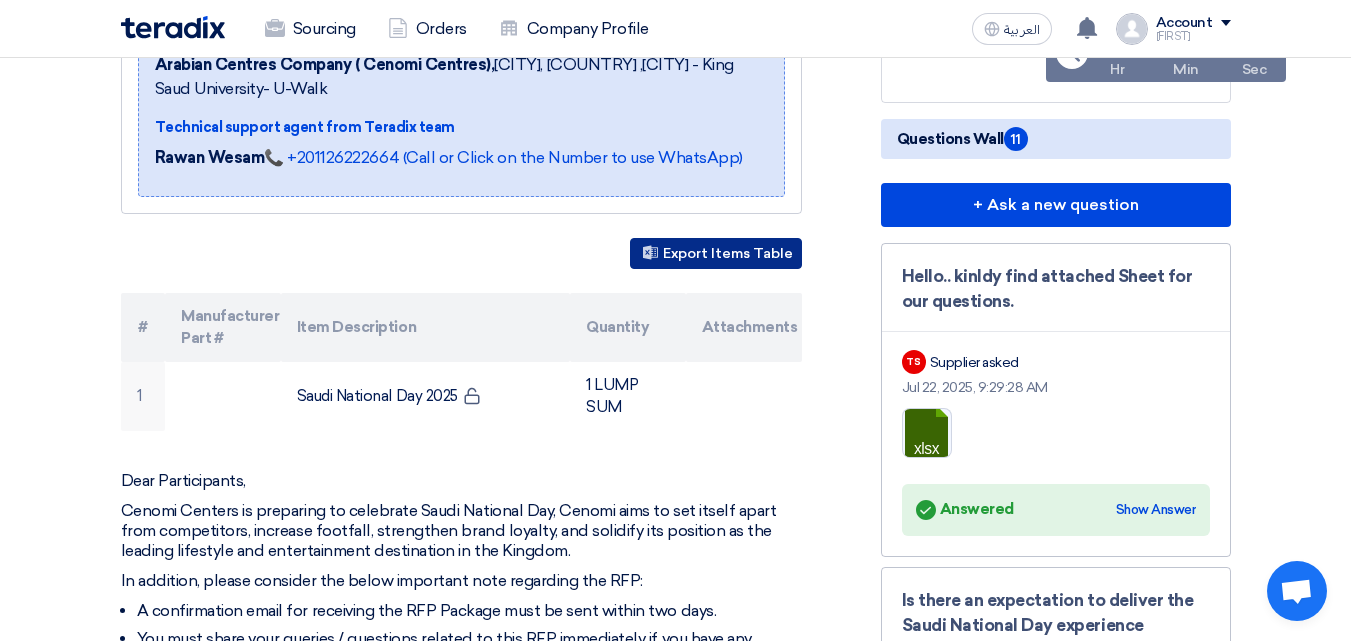 click on "Export Items Table" 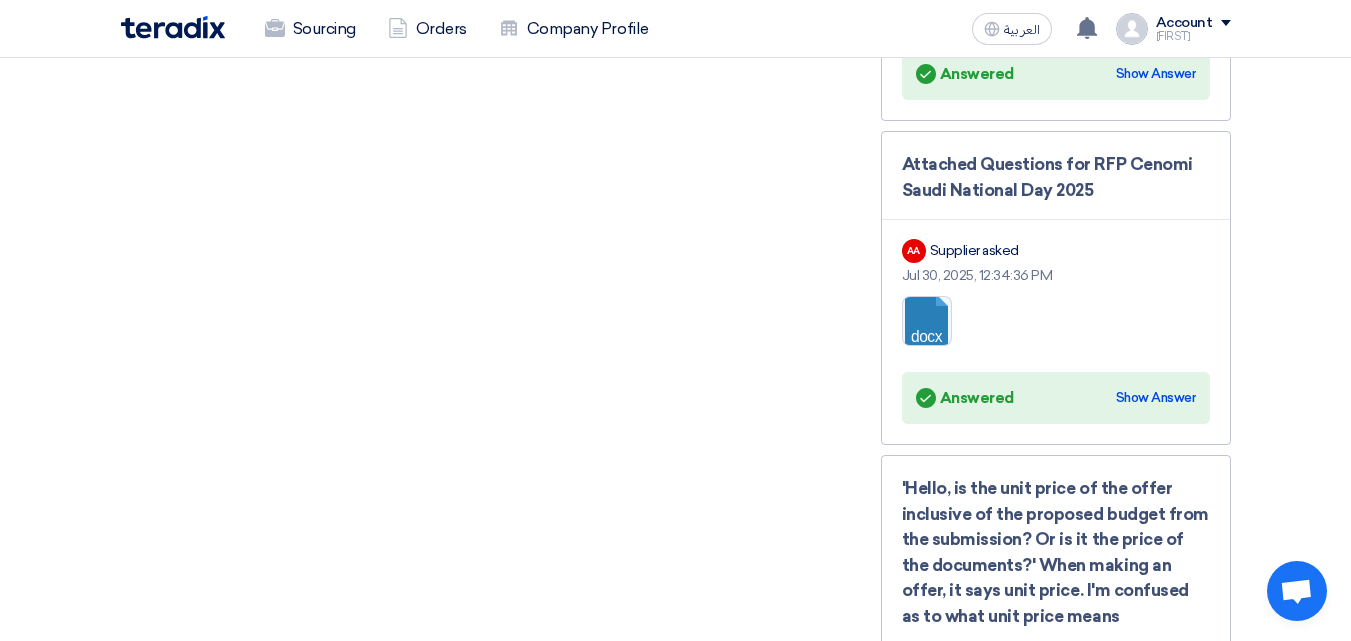 scroll, scrollTop: 3500, scrollLeft: 0, axis: vertical 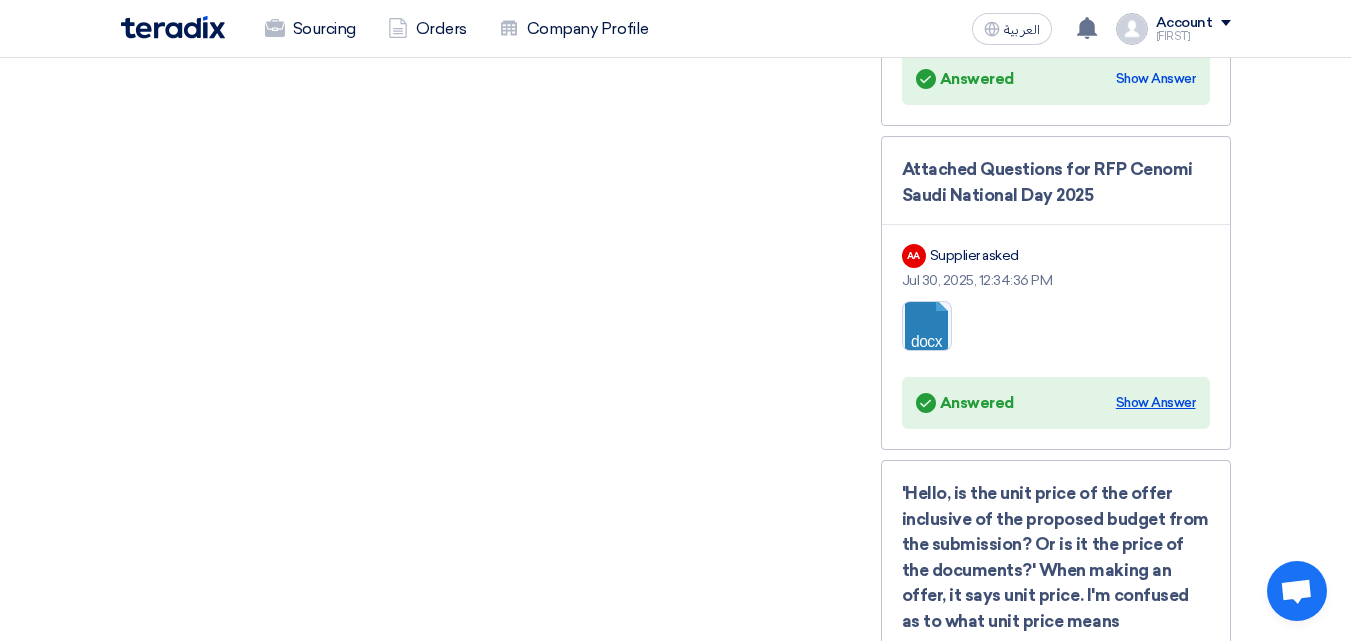click on "Show Answer" 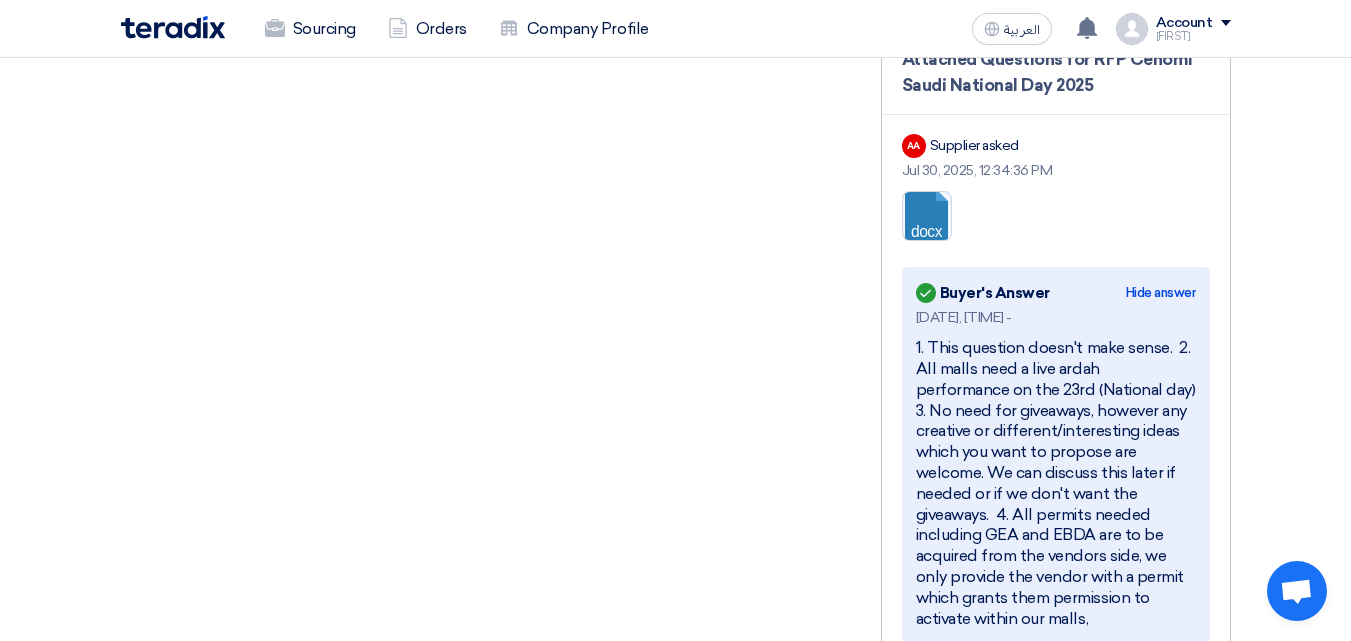 scroll, scrollTop: 3500, scrollLeft: 0, axis: vertical 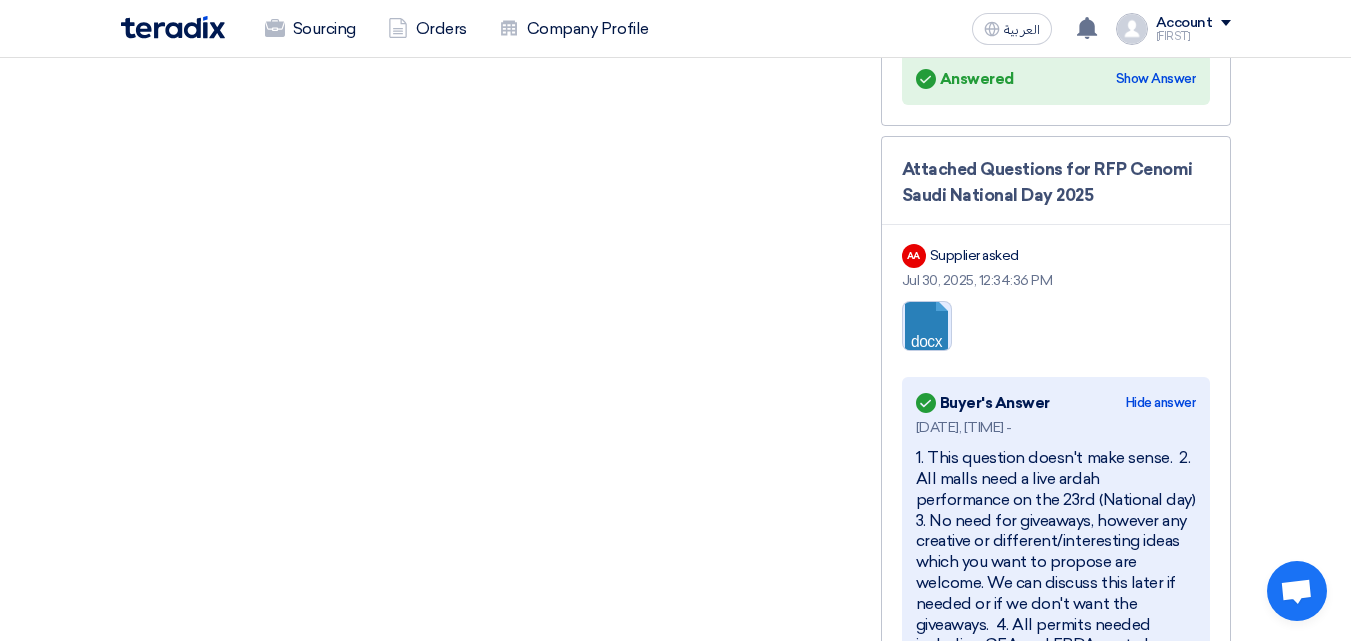 click 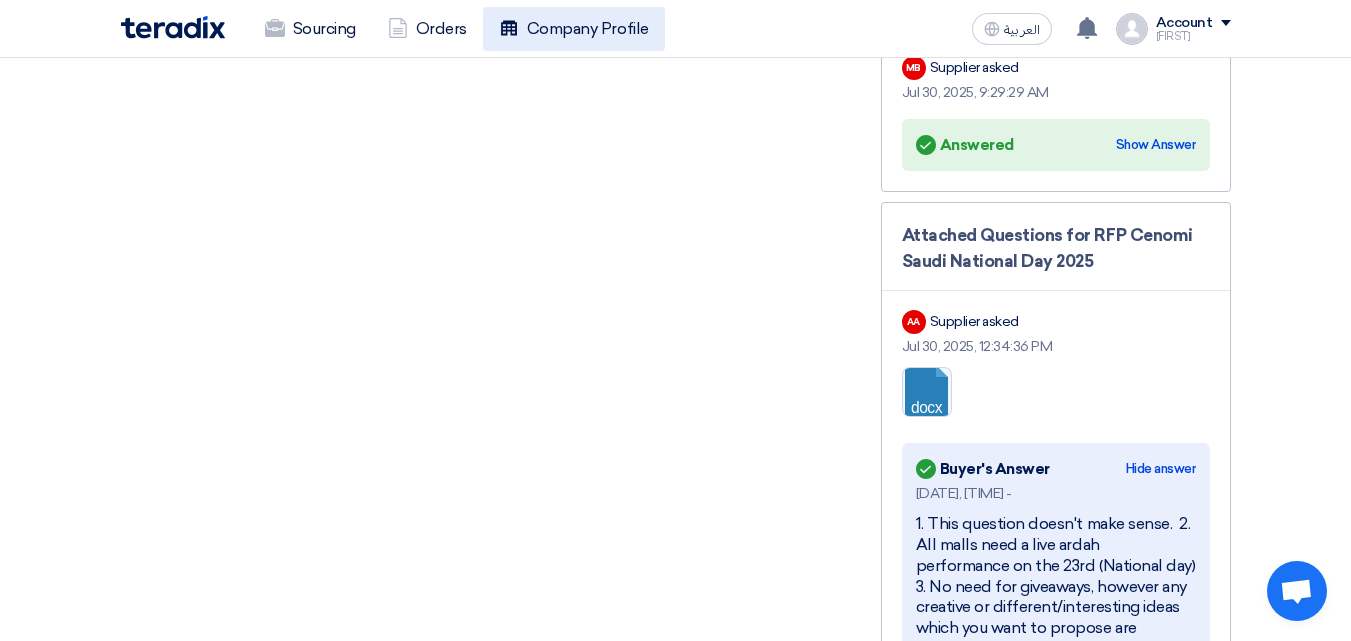 scroll, scrollTop: 3400, scrollLeft: 0, axis: vertical 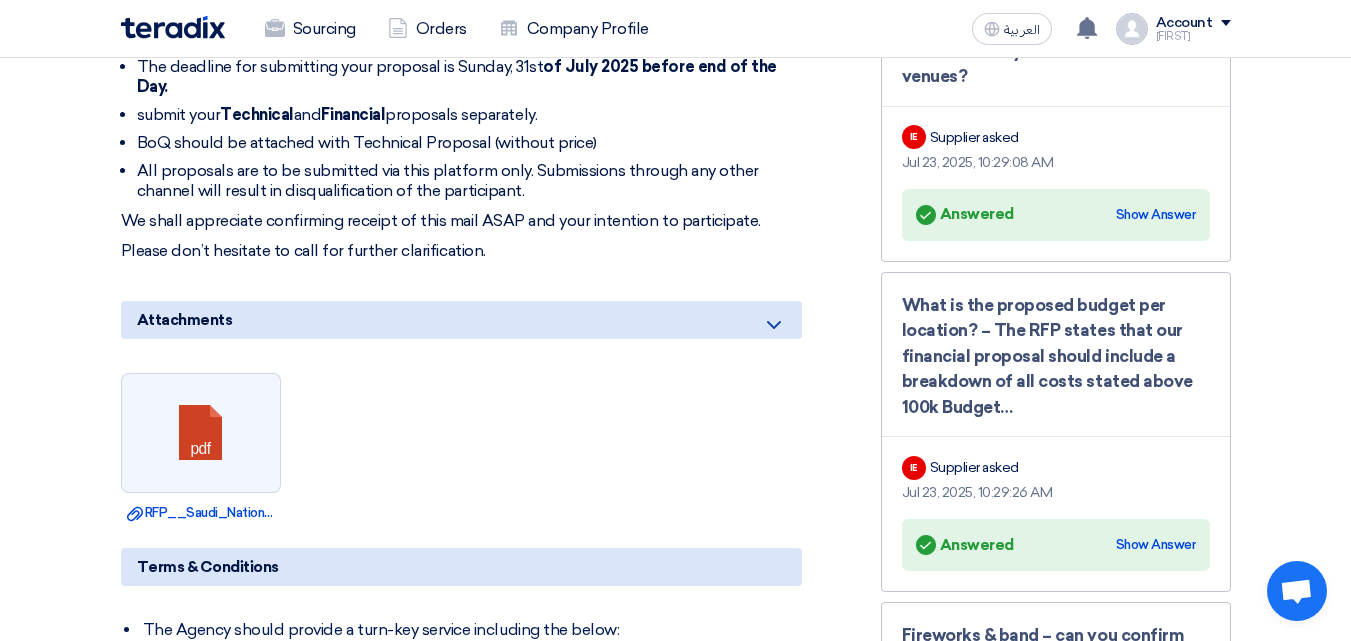 click on "BoQ should be attached with Technical Proposal (without price)" 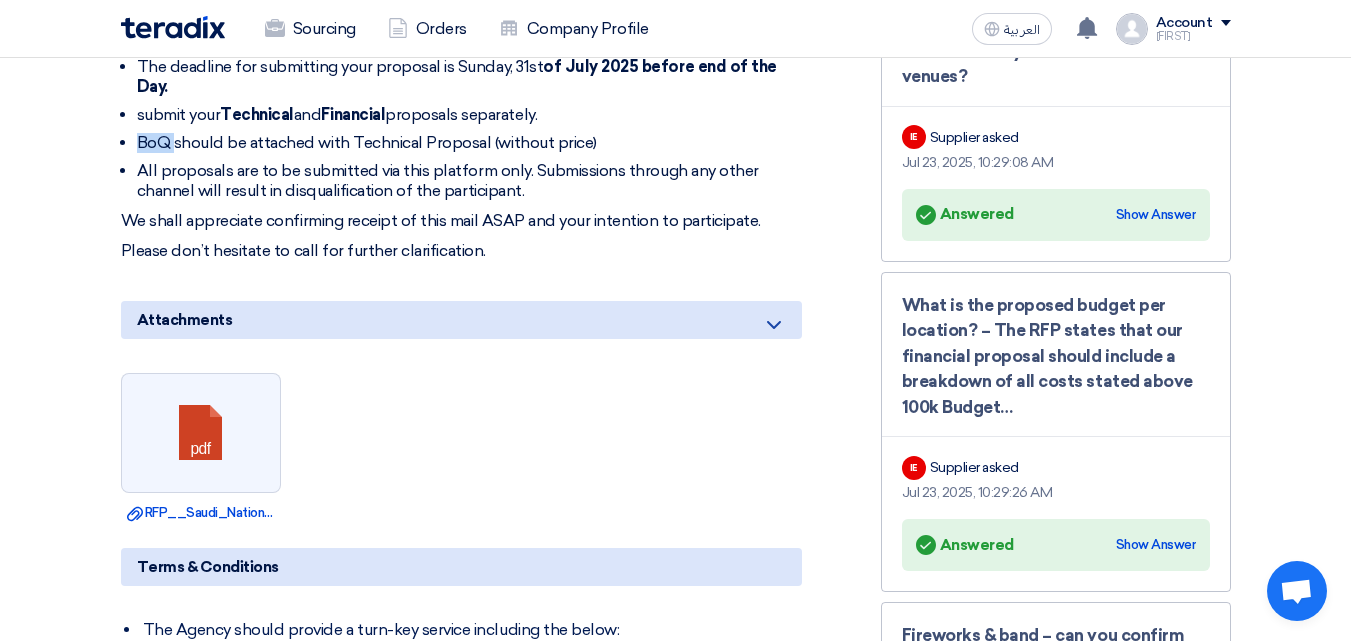 click on "BoQ should be attached with Technical Proposal (without price)" 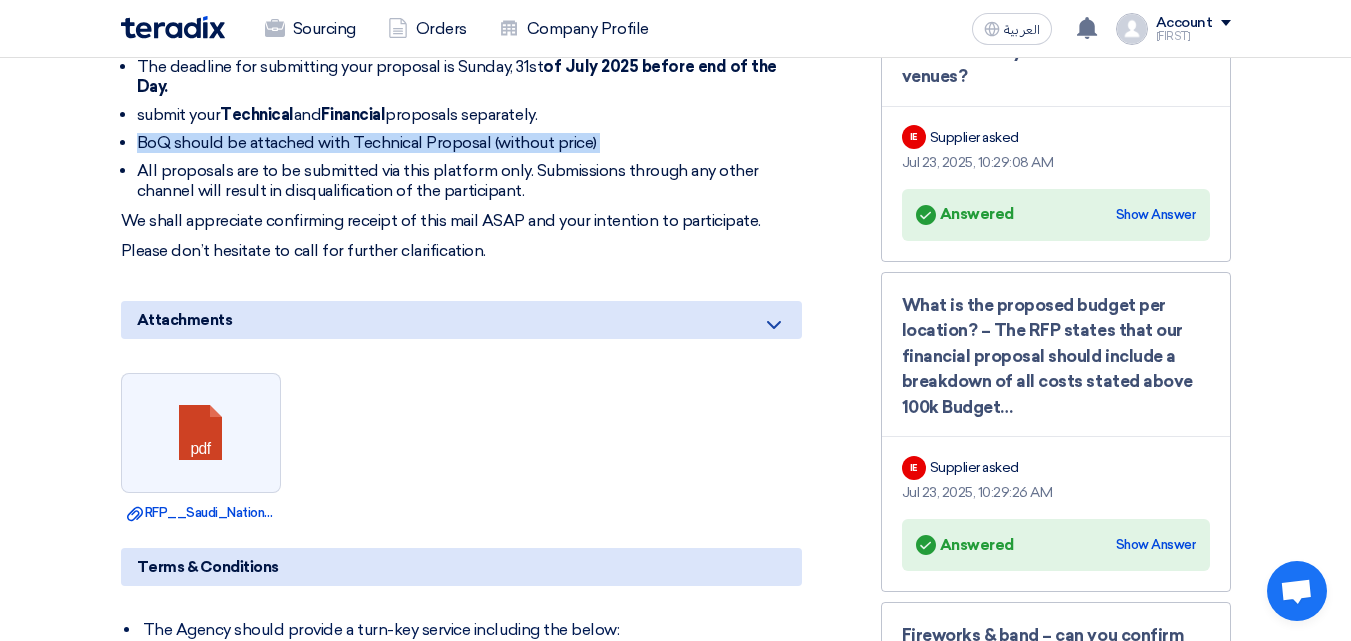 click on "BoQ should be attached with Technical Proposal (without price)" 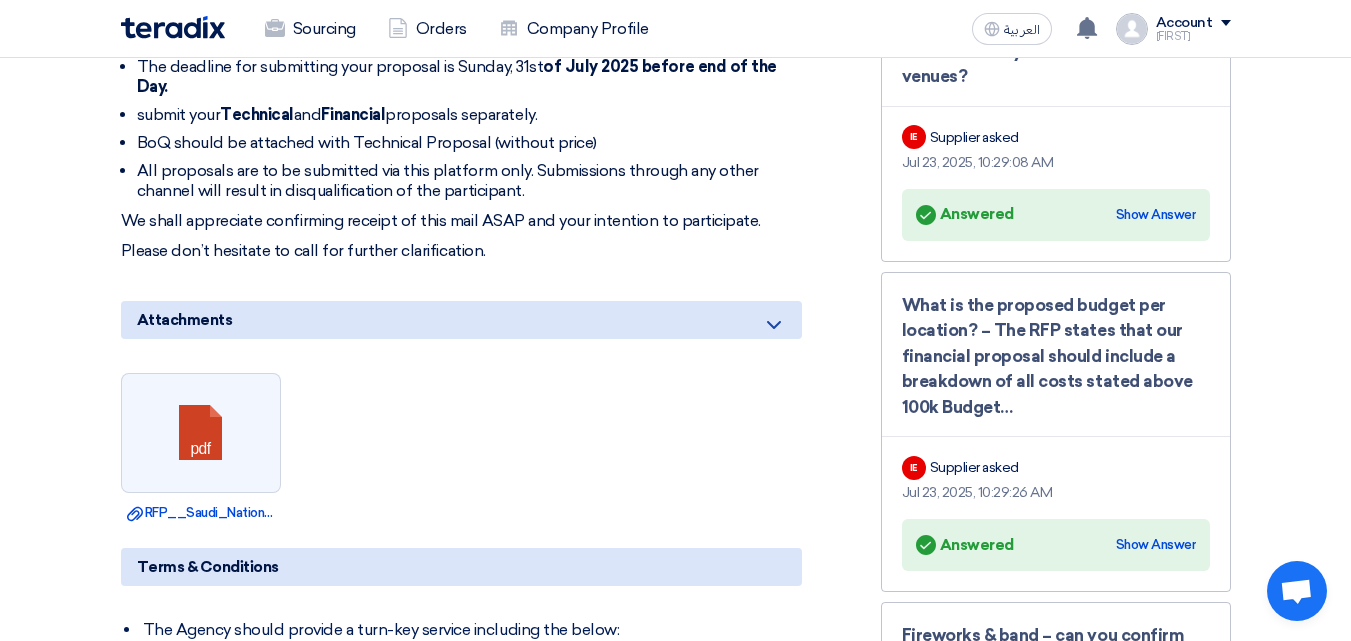 click on "BoQ should be attached with Technical Proposal (without price)" 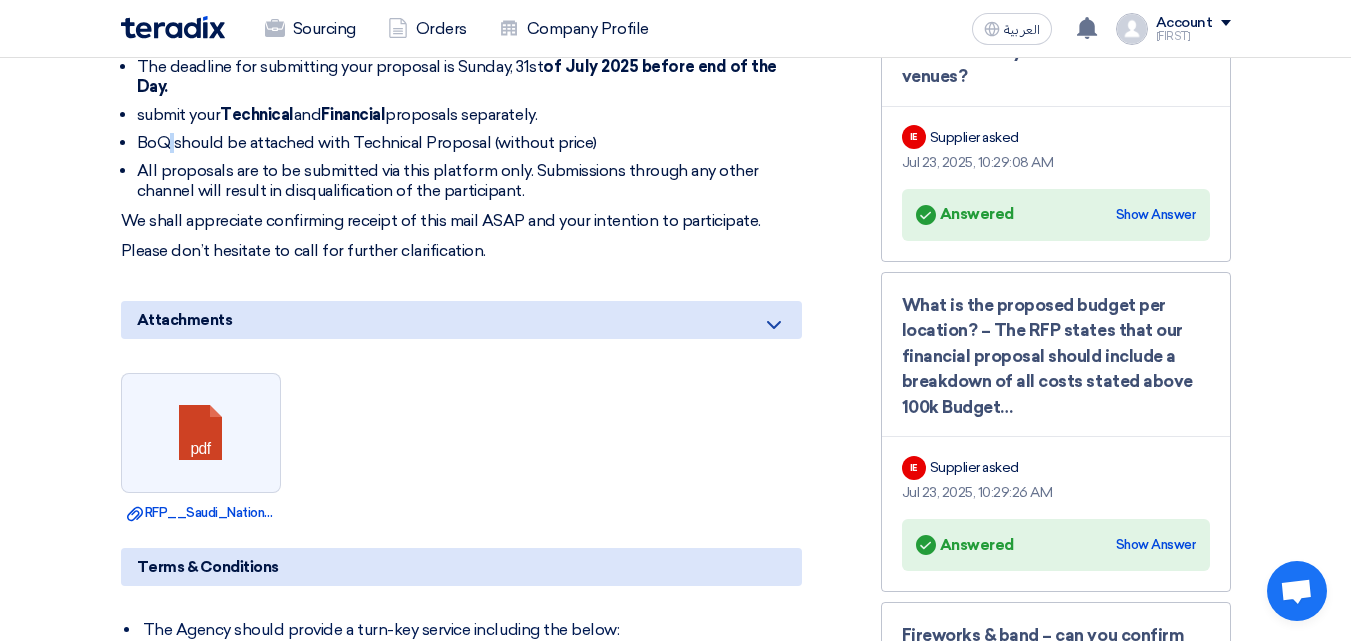 click on "BoQ should be attached with Technical Proposal (without price)" 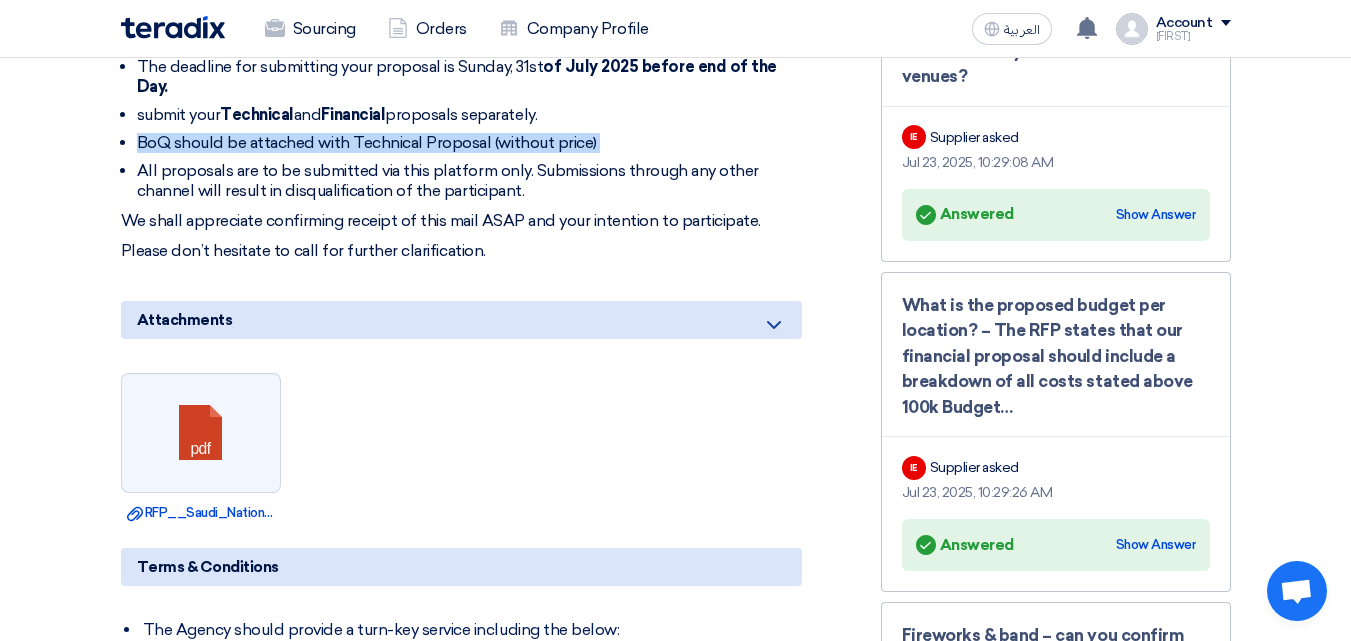 click on "BoQ should be attached with Technical Proposal (without price)" 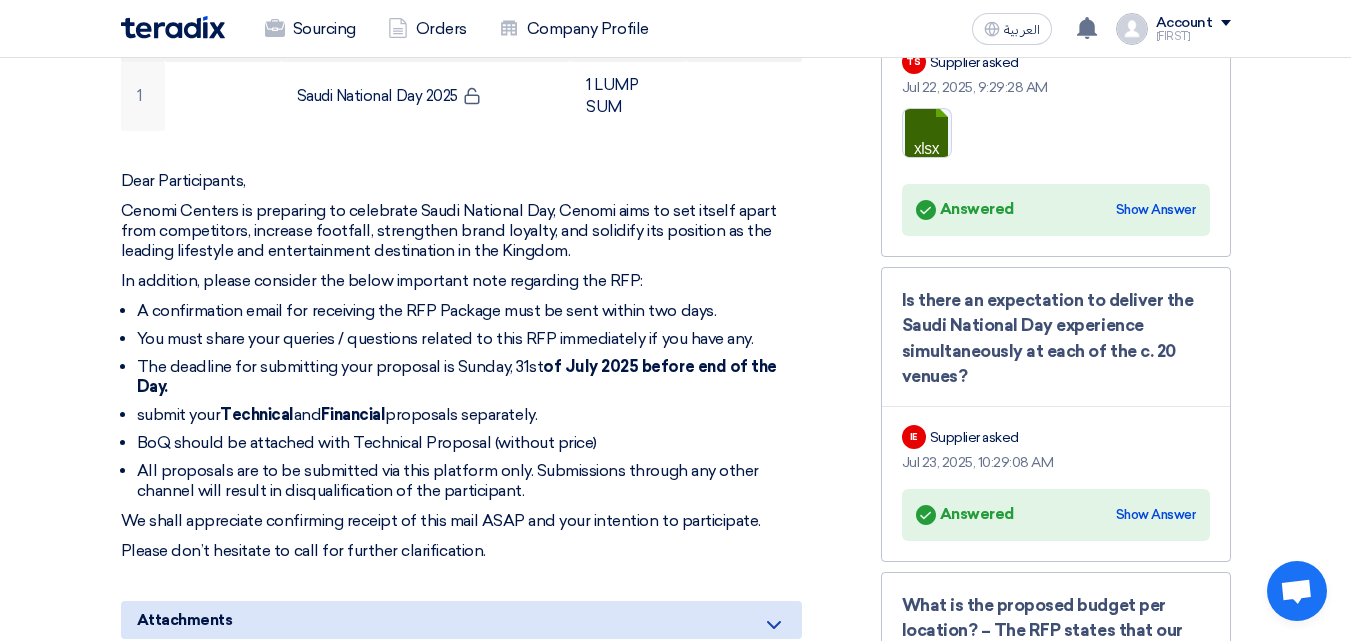 scroll, scrollTop: 800, scrollLeft: 0, axis: vertical 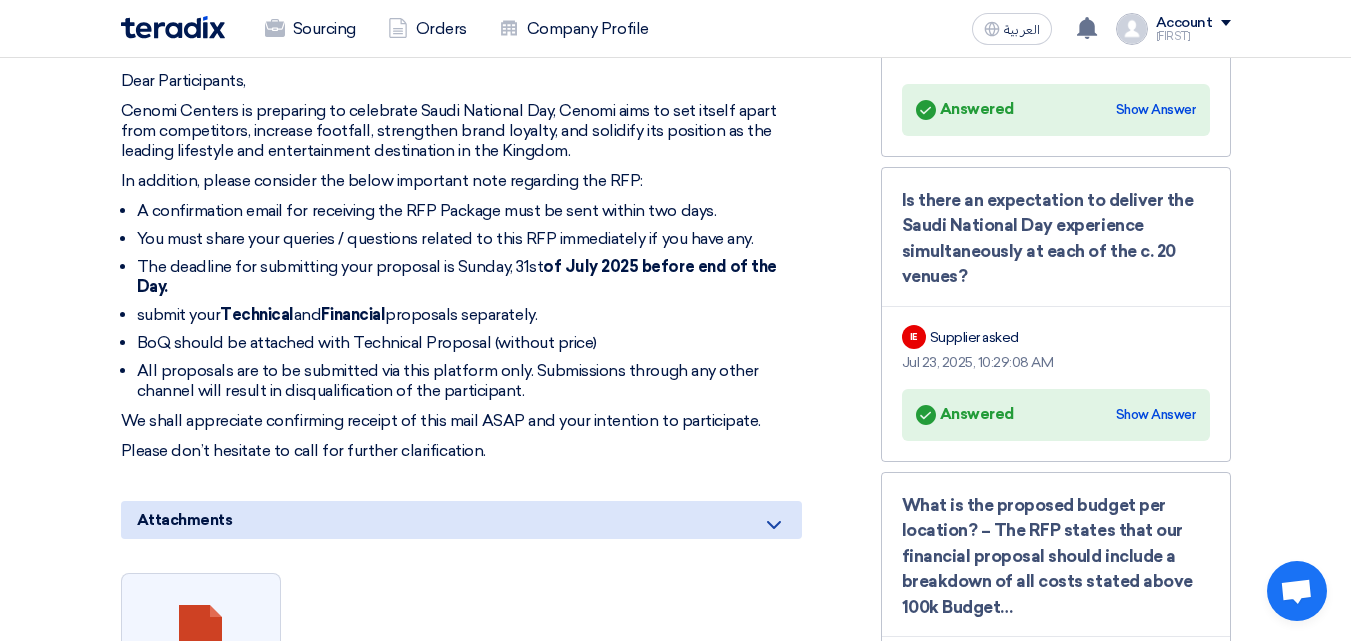 click on "The deadline for submitting your proposal is Sunday, 31st  of July 2025 before end of the Day." 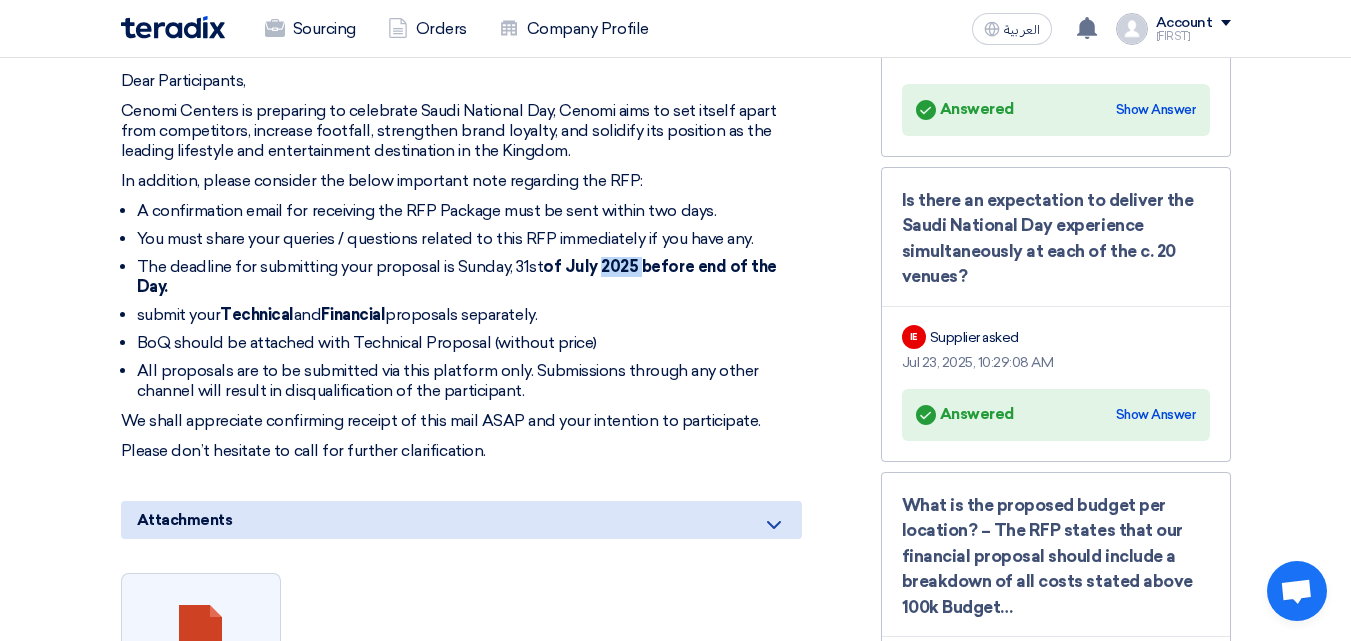 click on "The deadline for submitting your proposal is Sunday, 31st  of July 2025 before end of the Day." 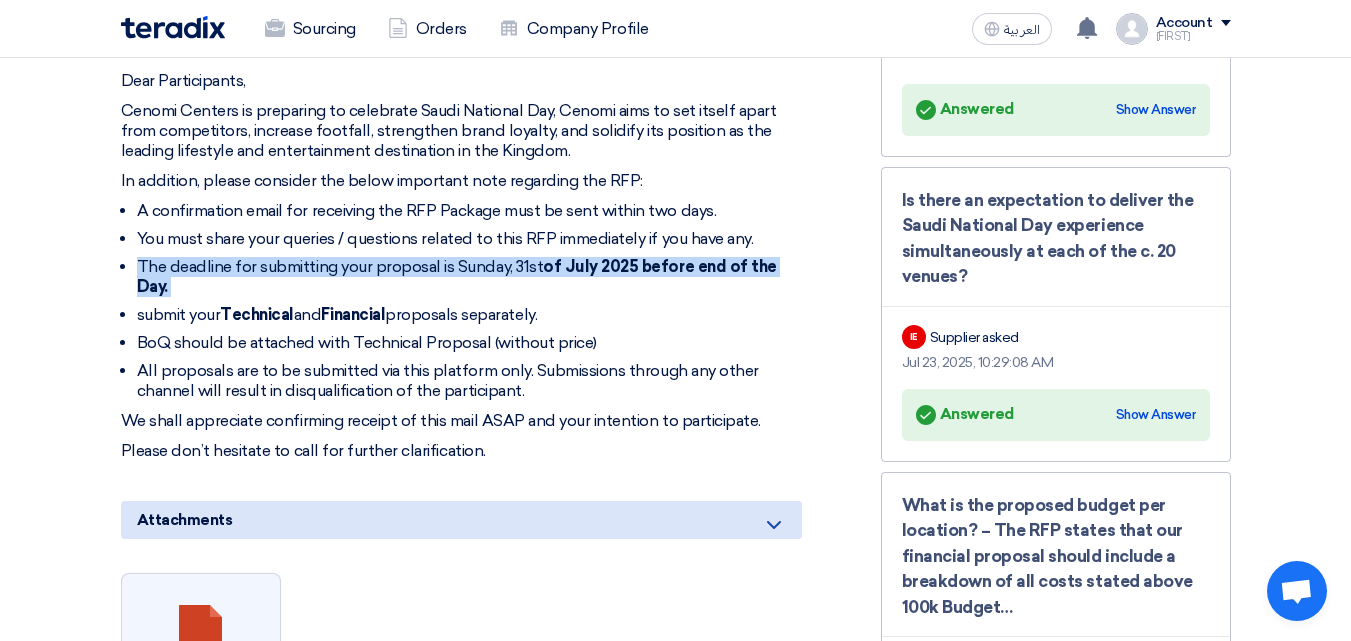 click on "The deadline for submitting your proposal is Sunday, 31st  of July 2025 before end of the Day." 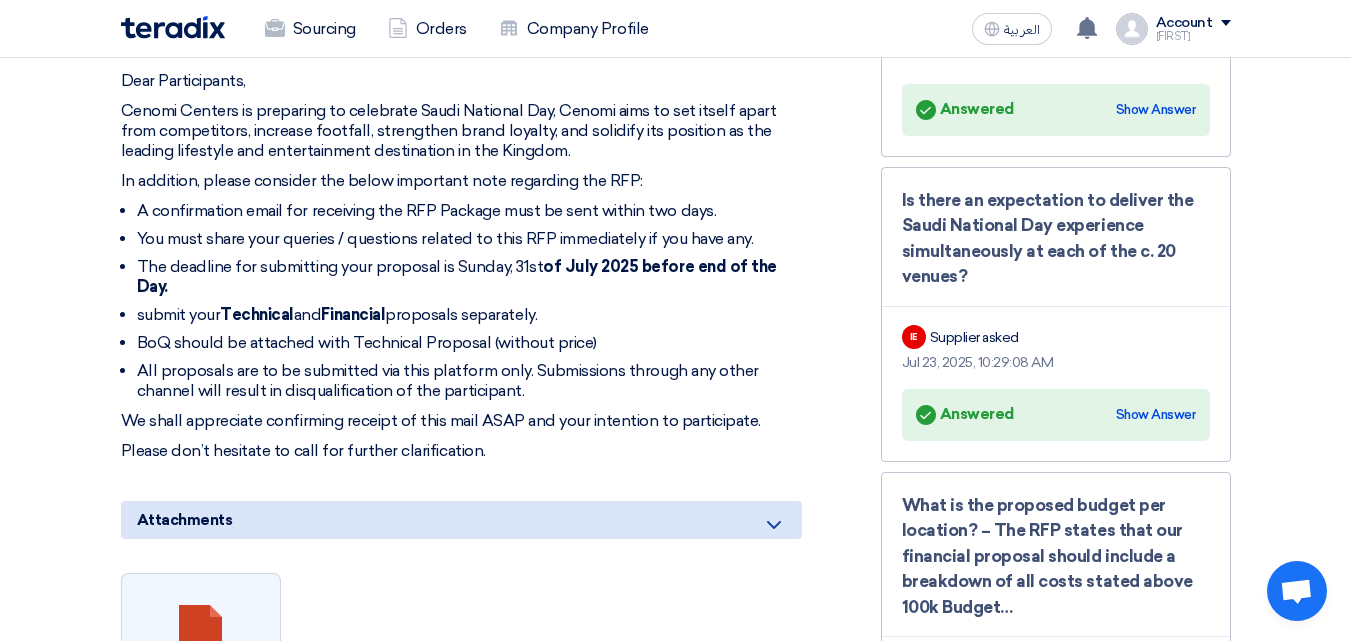 click on "All proposals are to be submitted via this platform only. Submissions through any other channel will result in disqualification of the participant." 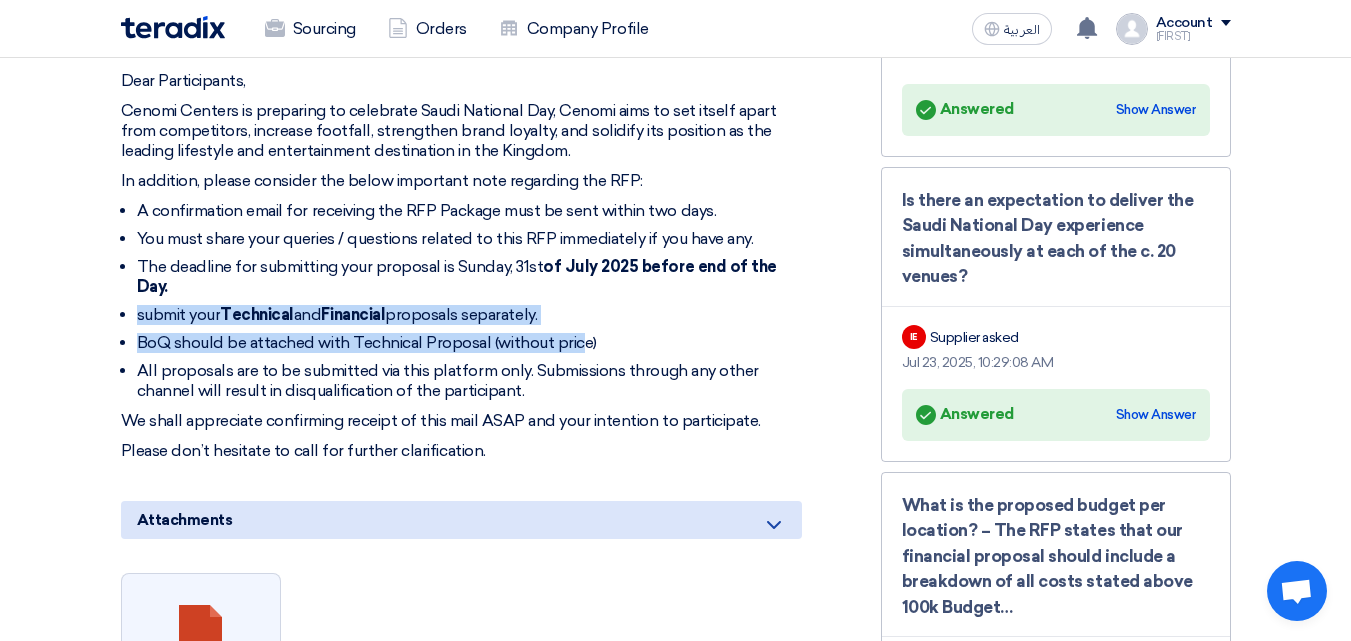 drag, startPoint x: 125, startPoint y: 320, endPoint x: 574, endPoint y: 325, distance: 449.02783 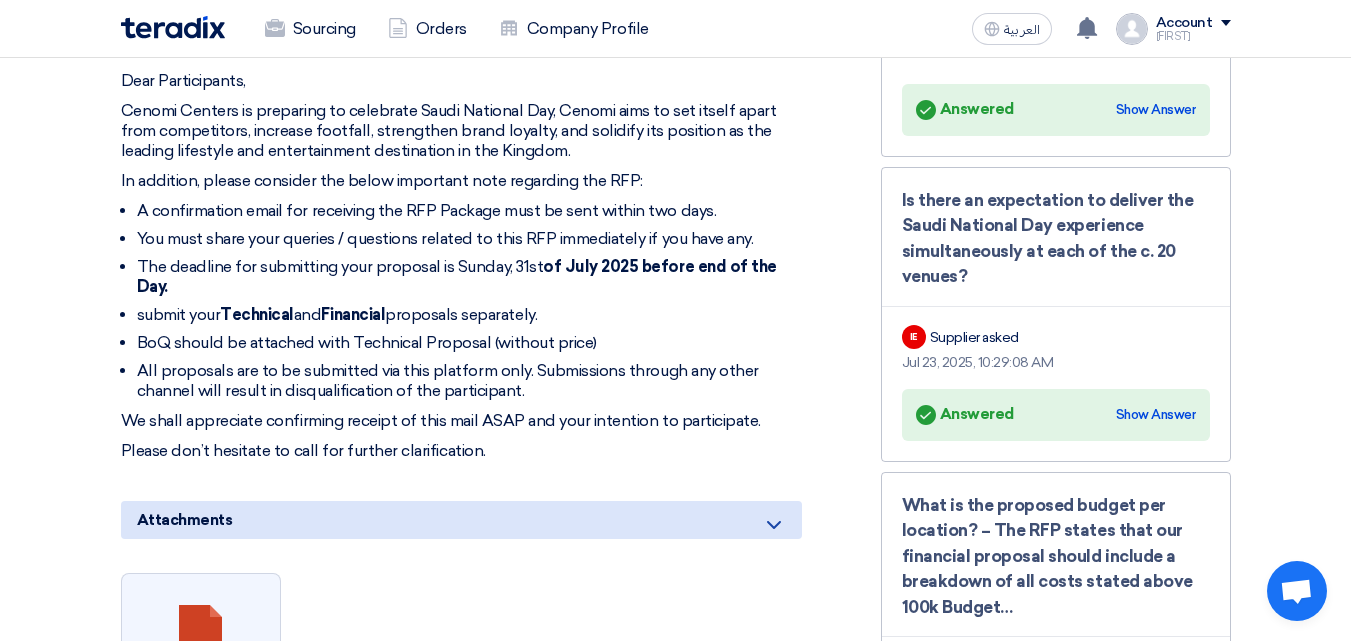 scroll, scrollTop: 900, scrollLeft: 0, axis: vertical 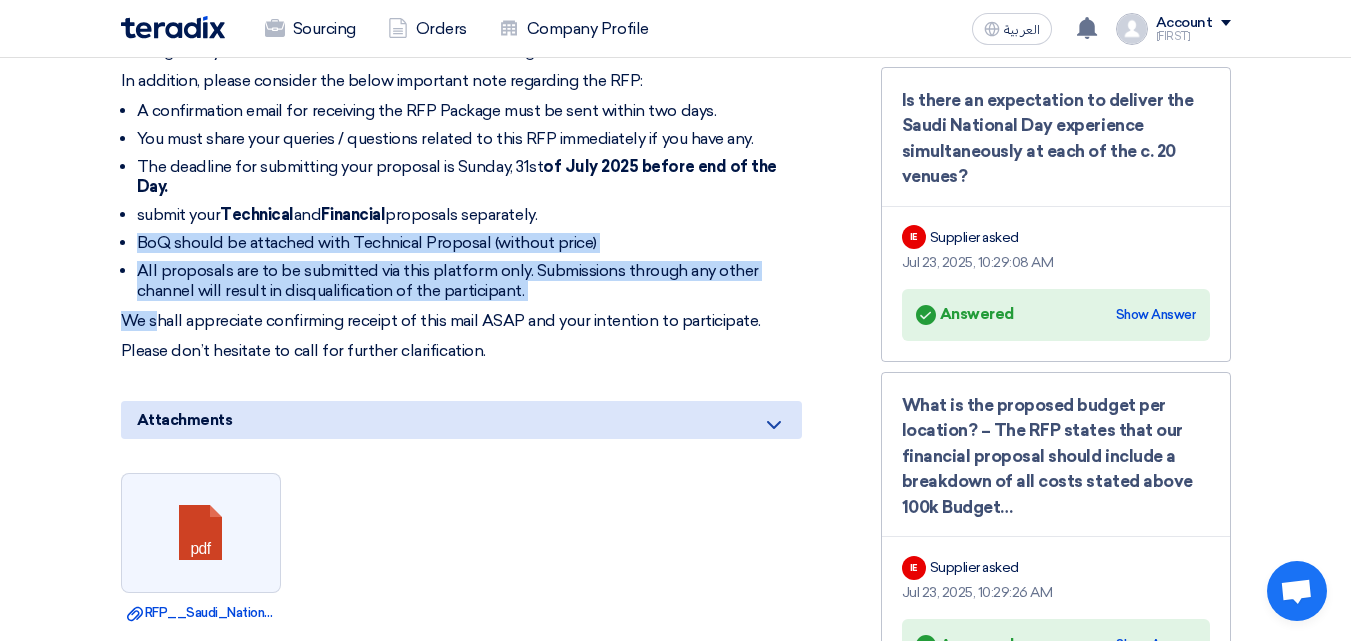 drag, startPoint x: 140, startPoint y: 234, endPoint x: 157, endPoint y: 317, distance: 84.723076 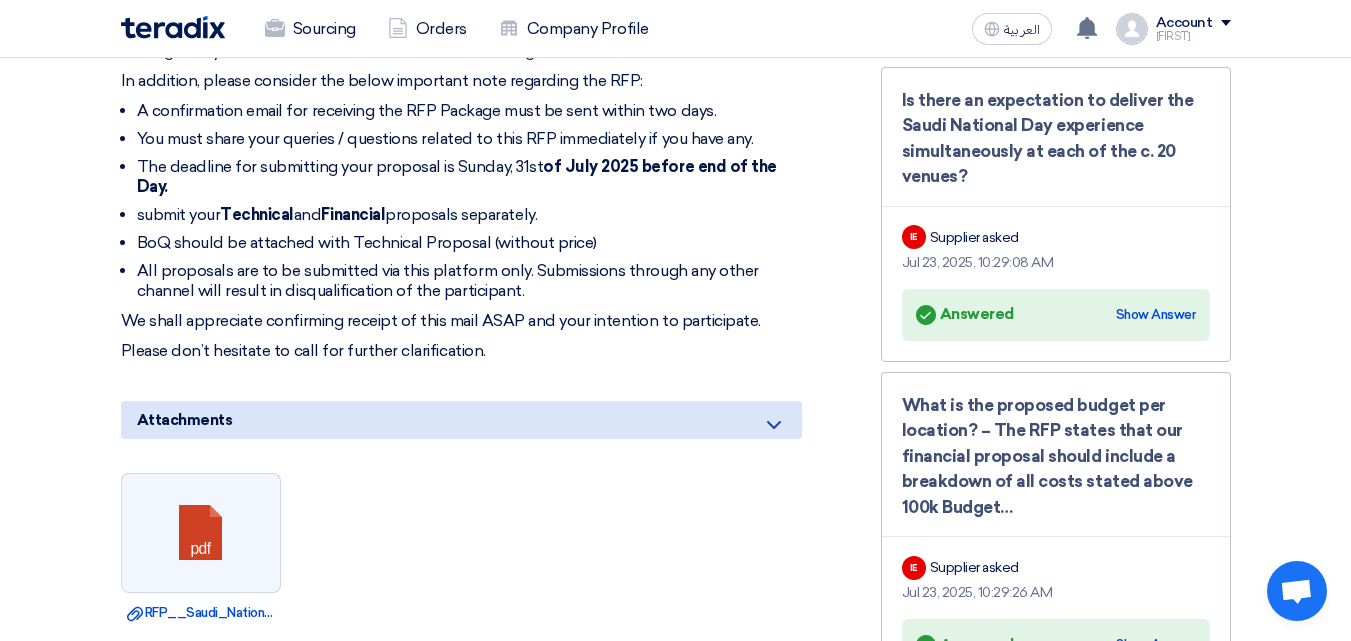 click on "We shall appreciate confirming receipt of this mail ASAP and your intention to participate." 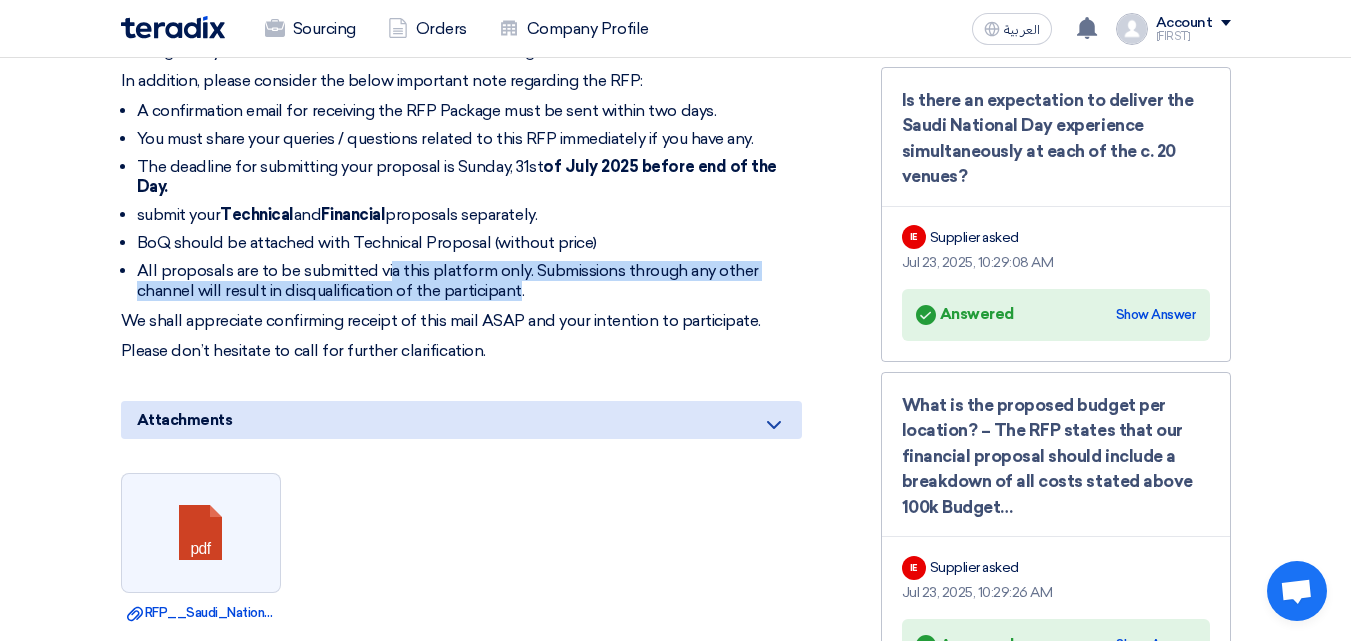 drag, startPoint x: 387, startPoint y: 273, endPoint x: 516, endPoint y: 281, distance: 129.24782 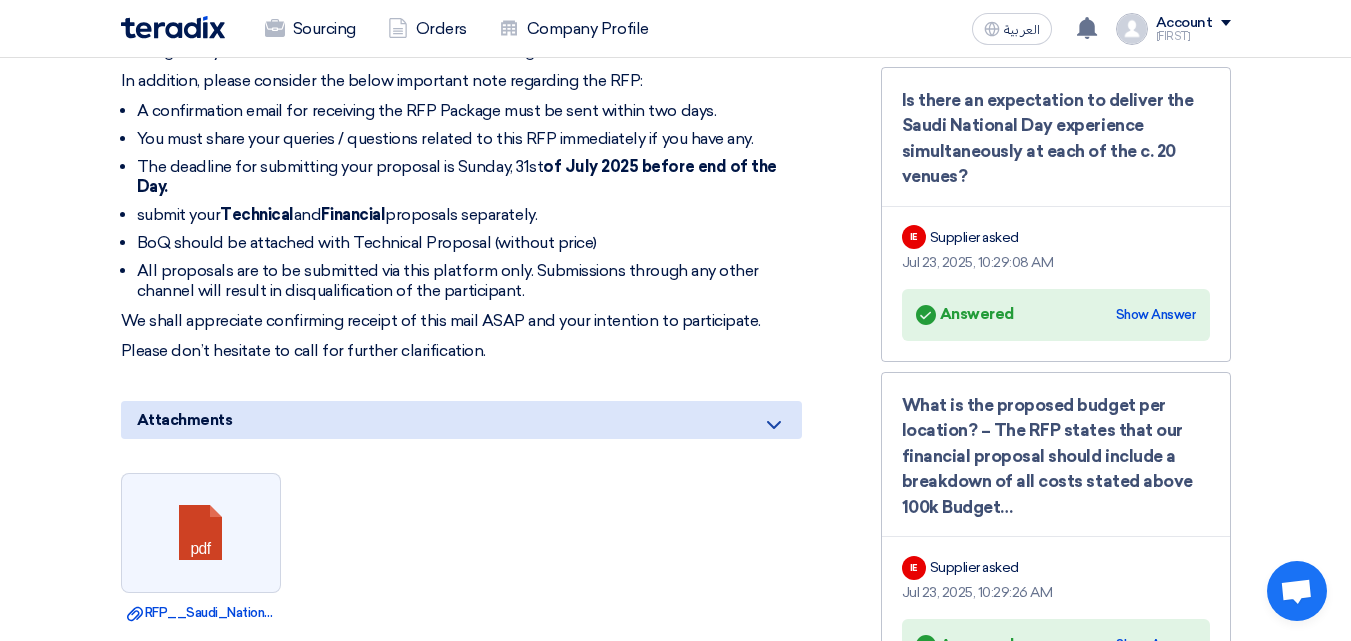 click on "We shall appreciate confirming receipt of this mail ASAP and your intention to participate." 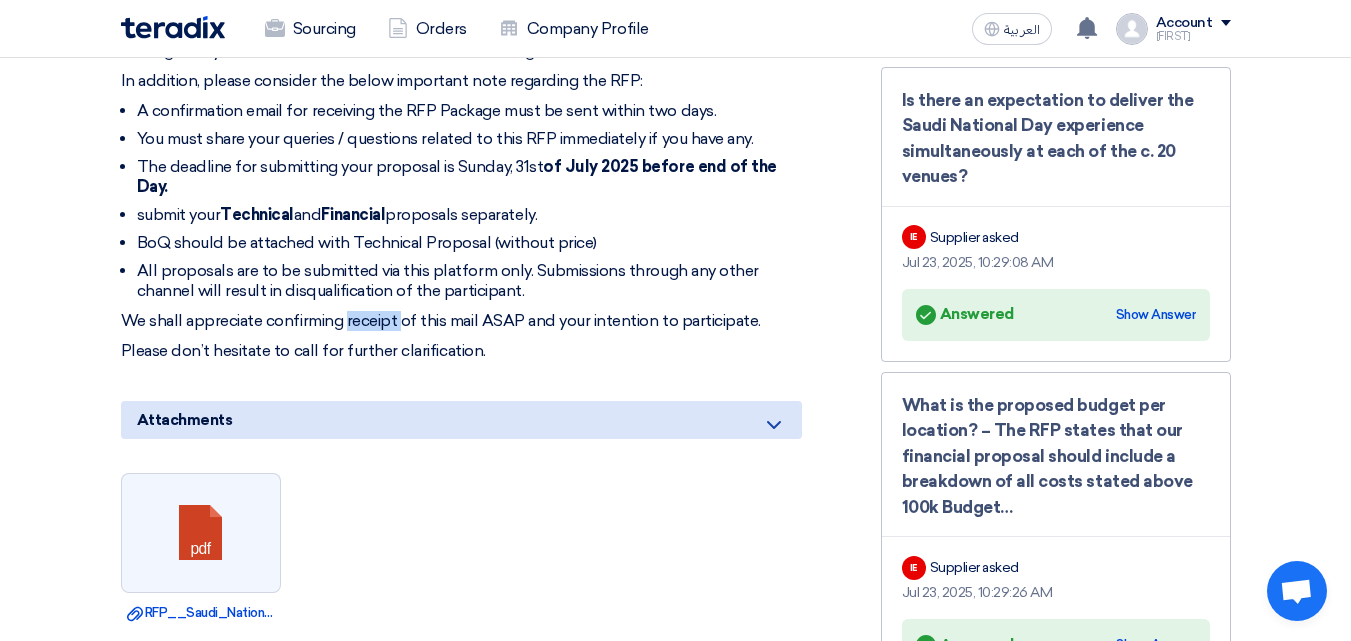 click on "We shall appreciate confirming receipt of this mail ASAP and your intention to participate." 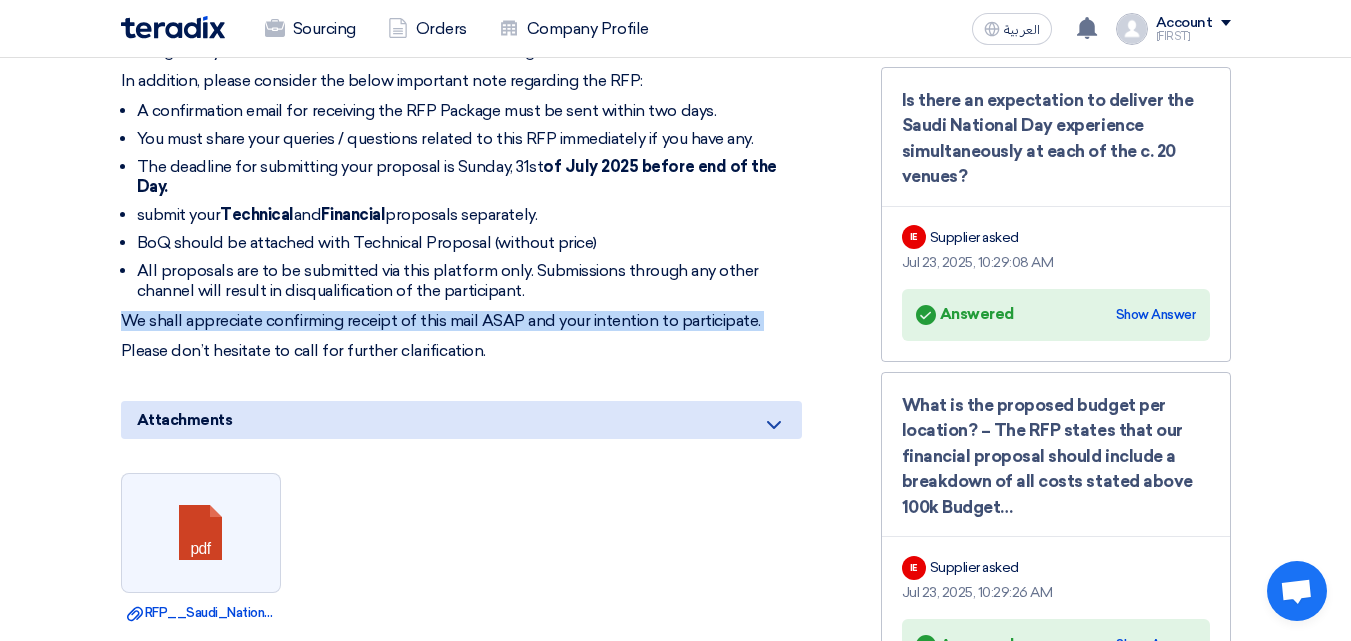 click on "We shall appreciate confirming receipt of this mail ASAP and your intention to participate." 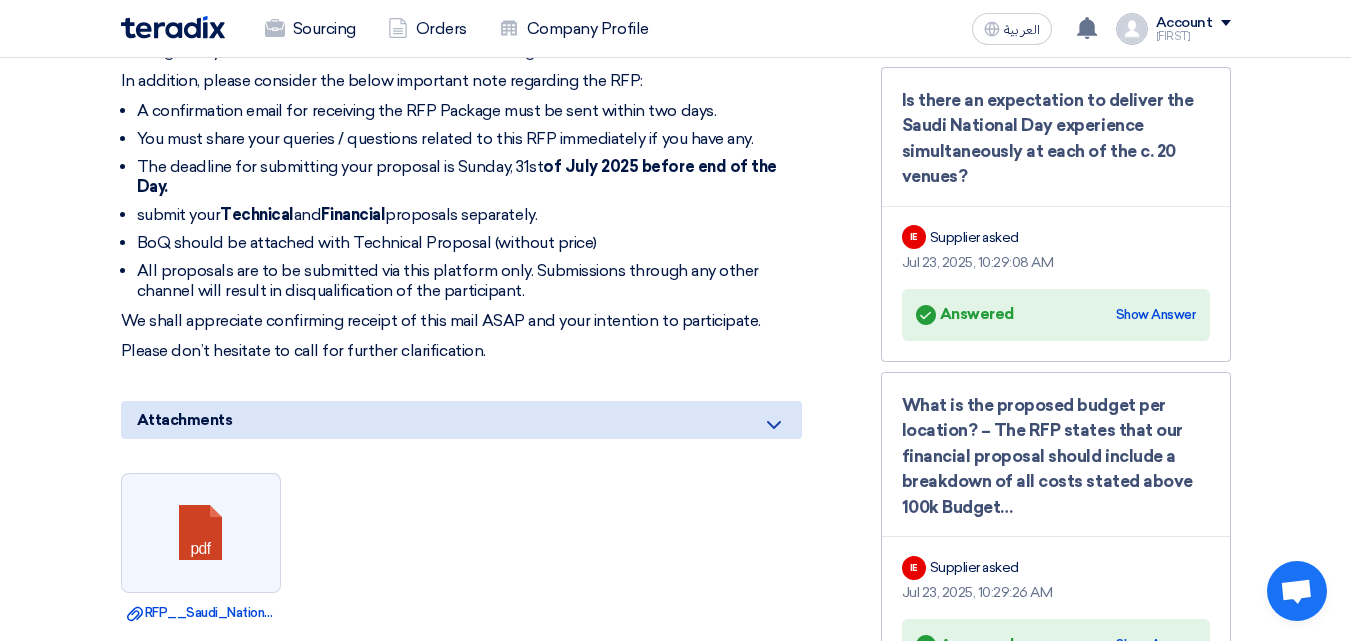 click on "RFP-Saudi National Day 2025
Buyer Information
[FIRST] [LAST]
Procurement Category Manager,
Arabian Centres Company ( Cenomi Centres),  [CITY], [COUNTRY]
,[CITY] - King Saud University- U-Walk
Technical support agent from Teradix team
[FIRST] [LAST] 📞 [PHONE] (Call or Click on the Number to use WhatsApp)
Export Items Table
#" 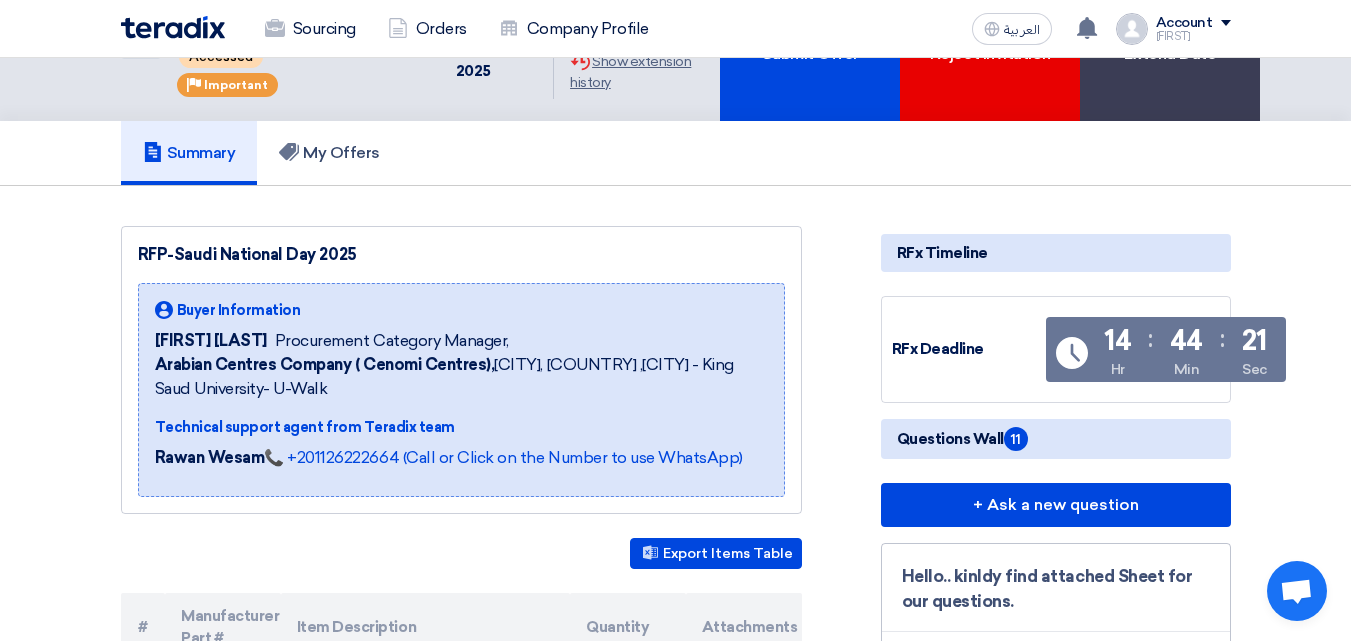 scroll, scrollTop: 0, scrollLeft: 0, axis: both 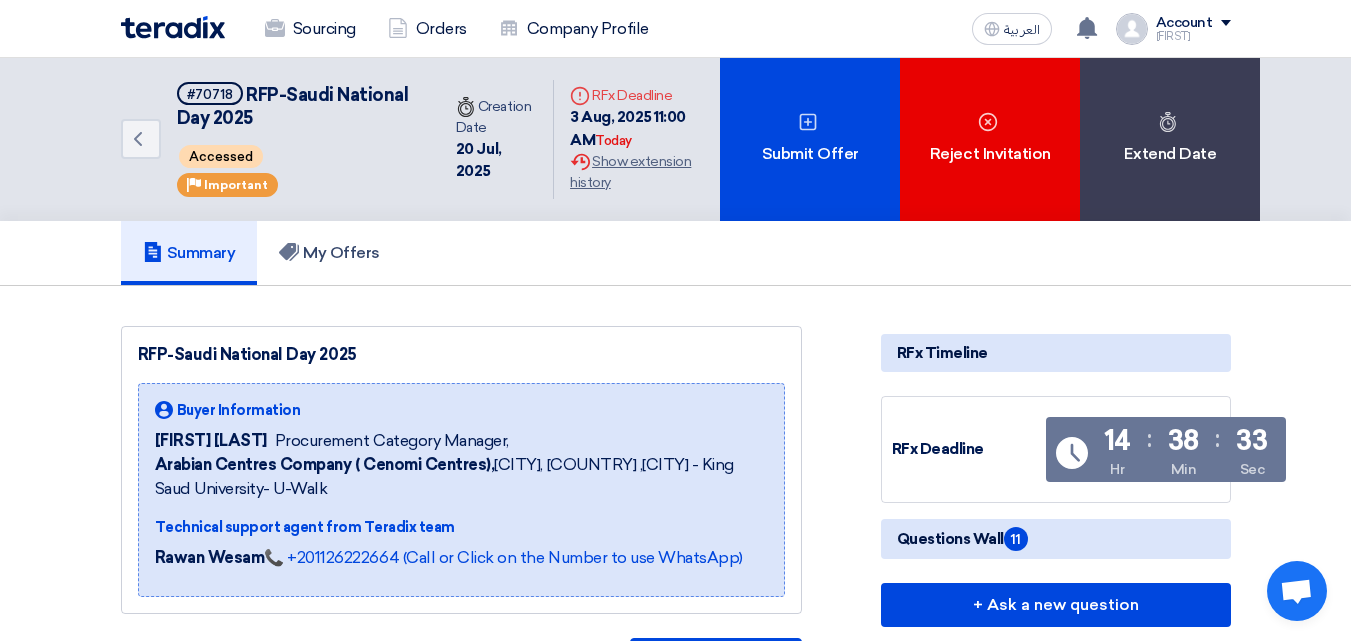 click on "RFP-Saudi National Day 2025" 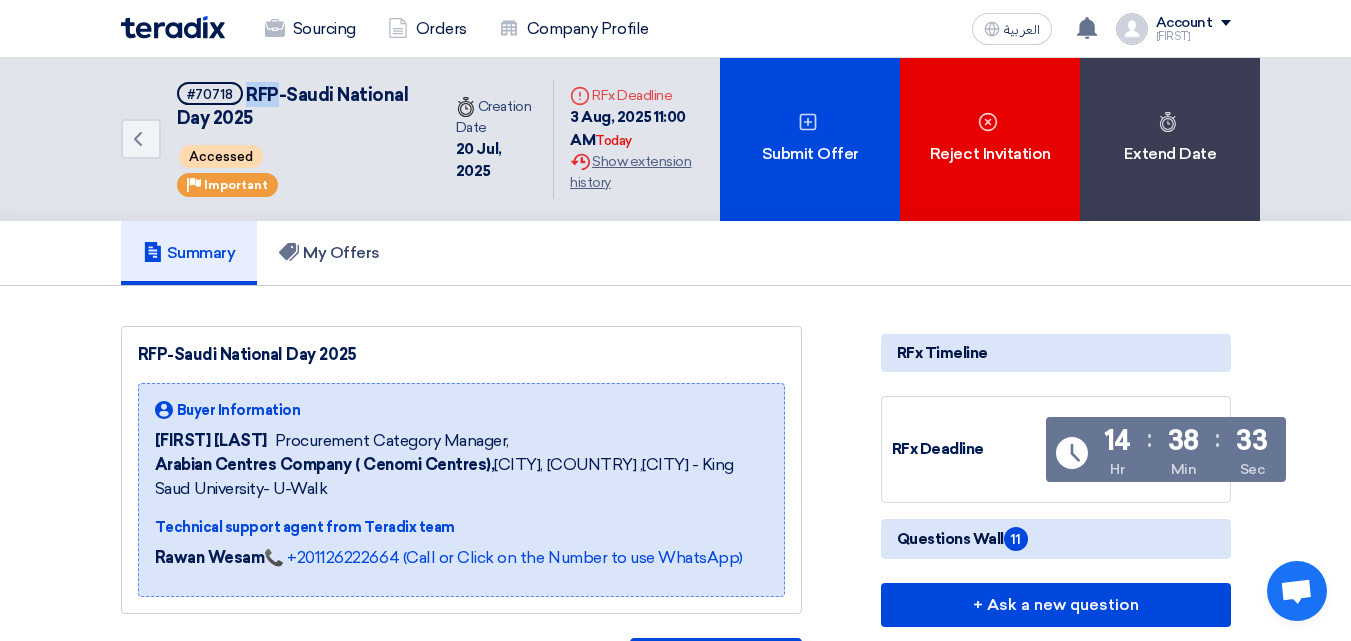 click on "RFP-Saudi National Day 2025" 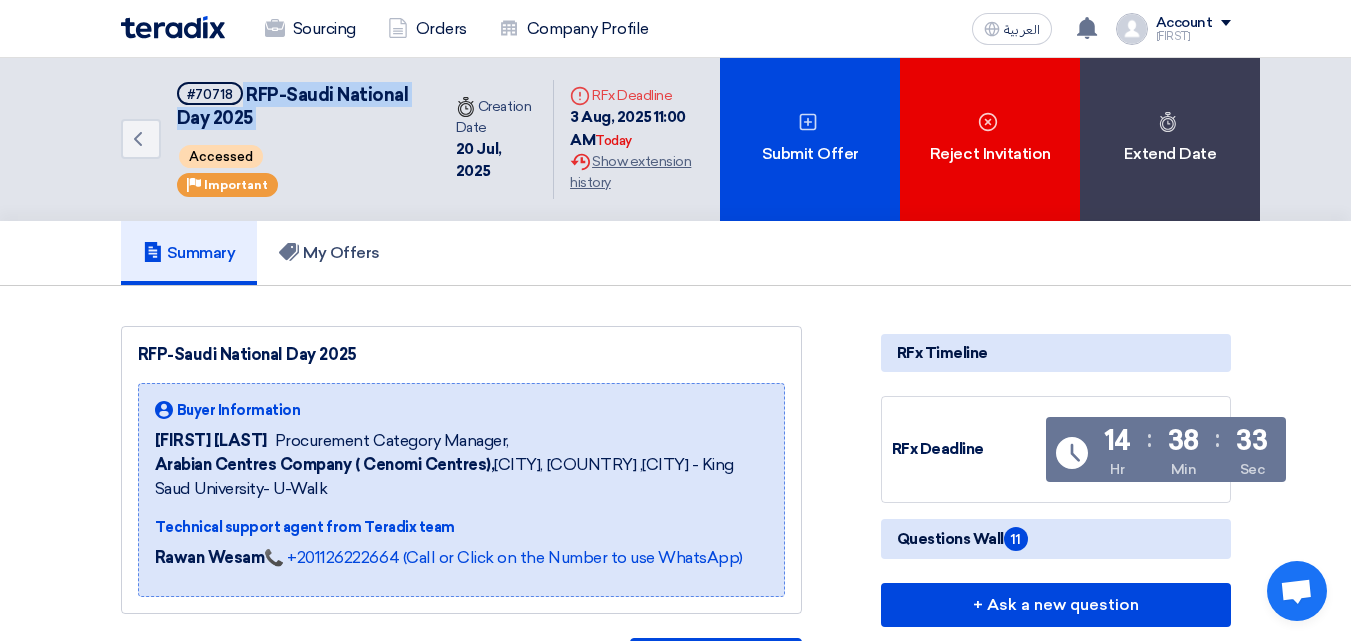 click on "RFP-Saudi National Day 2025" 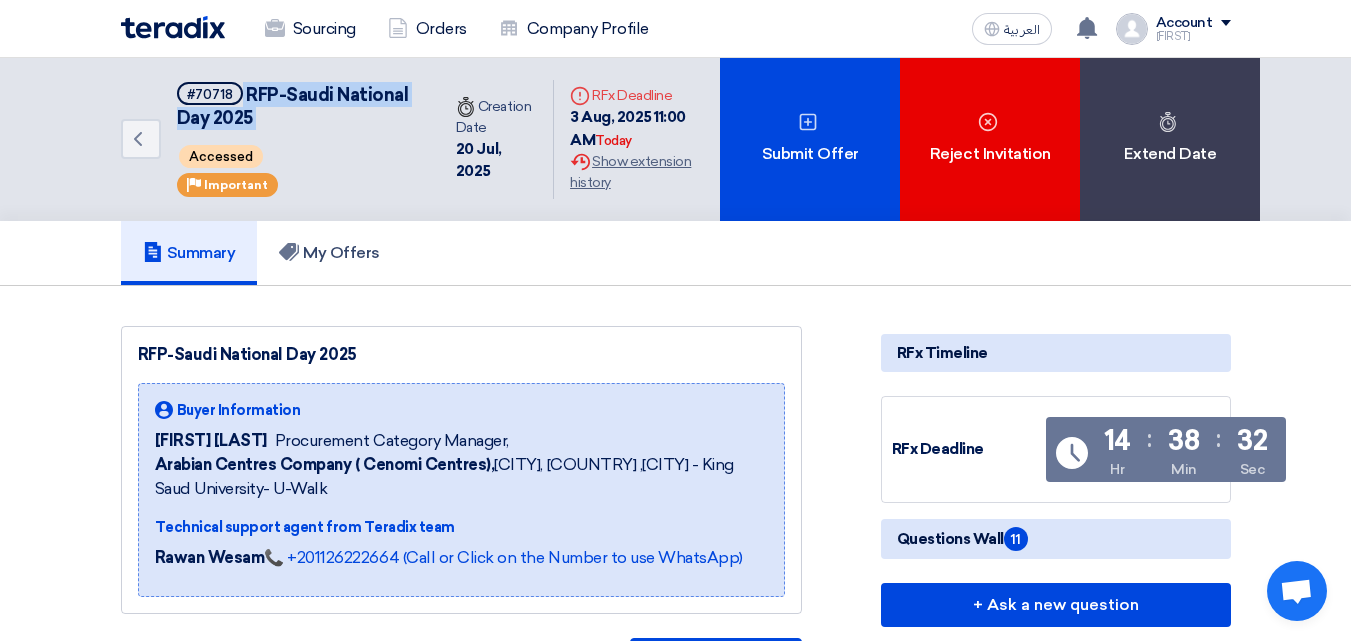 copy on "RFP-Saudi National Day 2025" 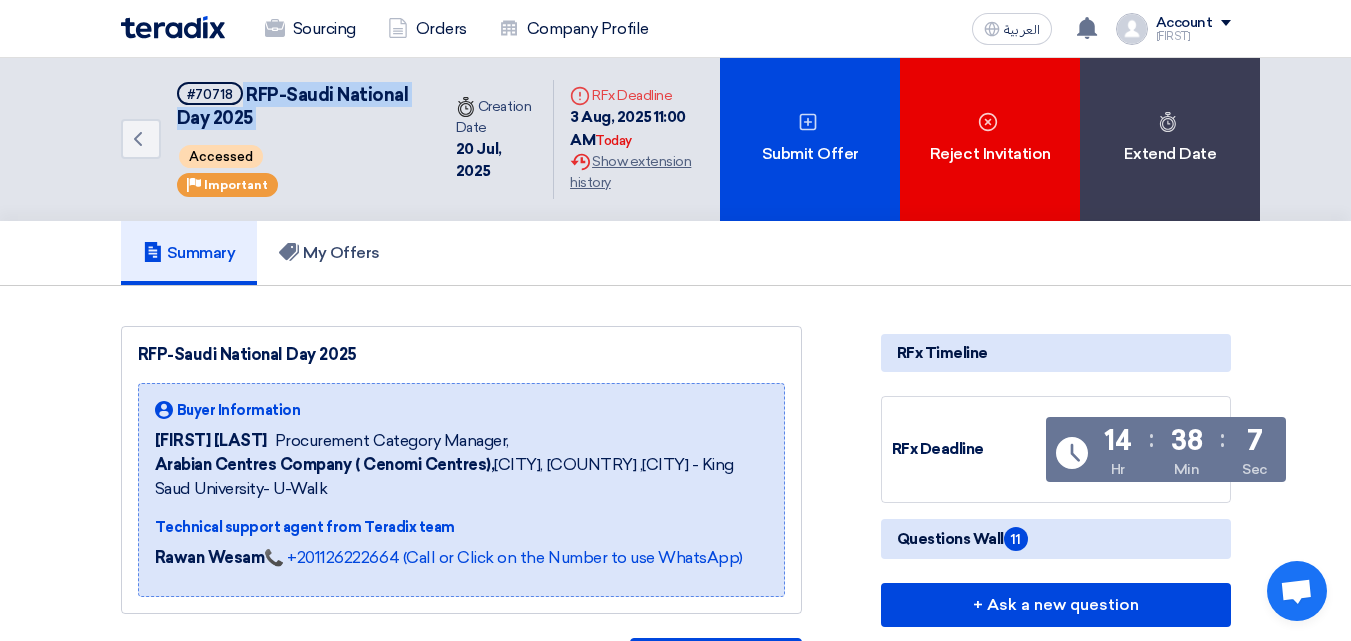 copy on "RFP-Saudi National Day 2025" 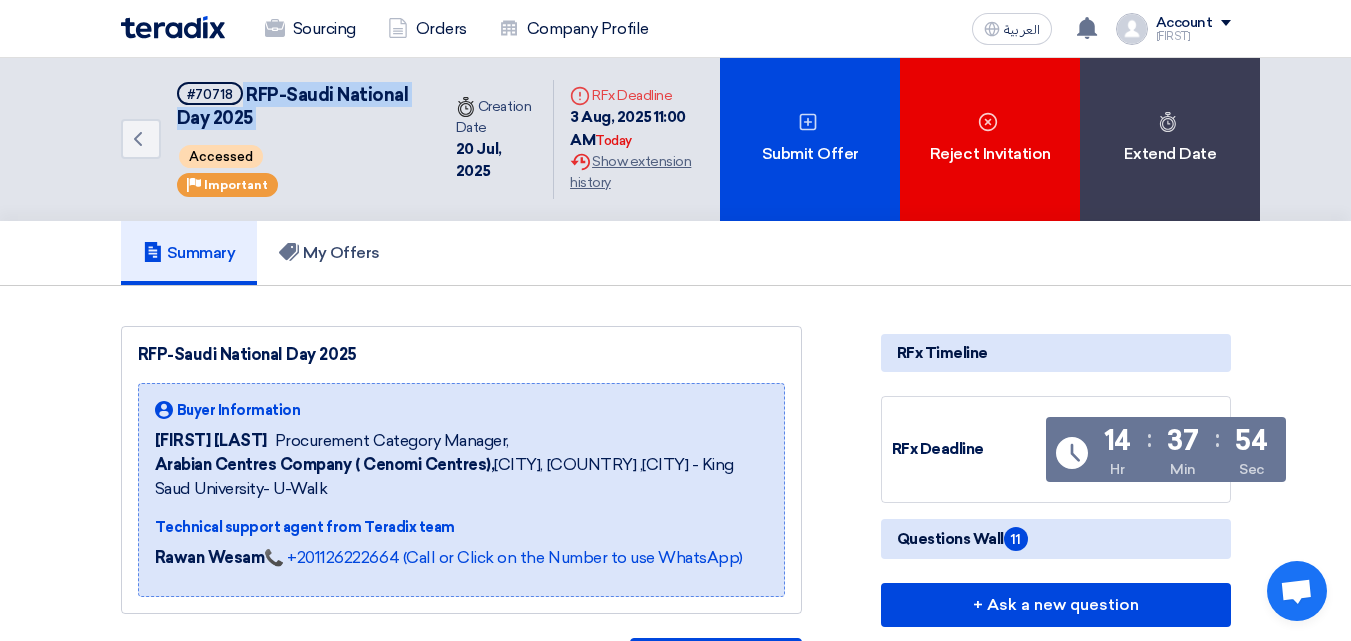 copy on "RFP-Saudi National Day 2025" 